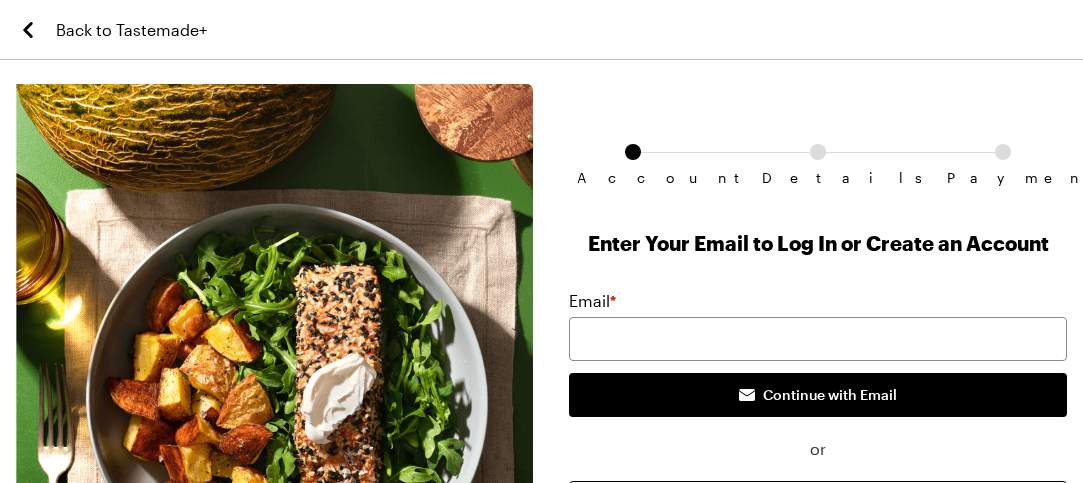 scroll, scrollTop: 0, scrollLeft: 0, axis: both 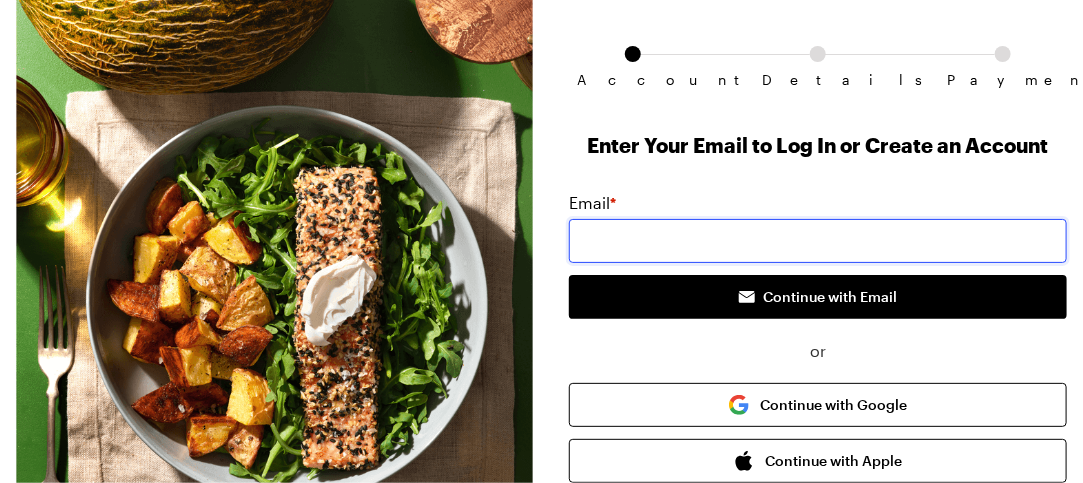 click at bounding box center (818, 241) 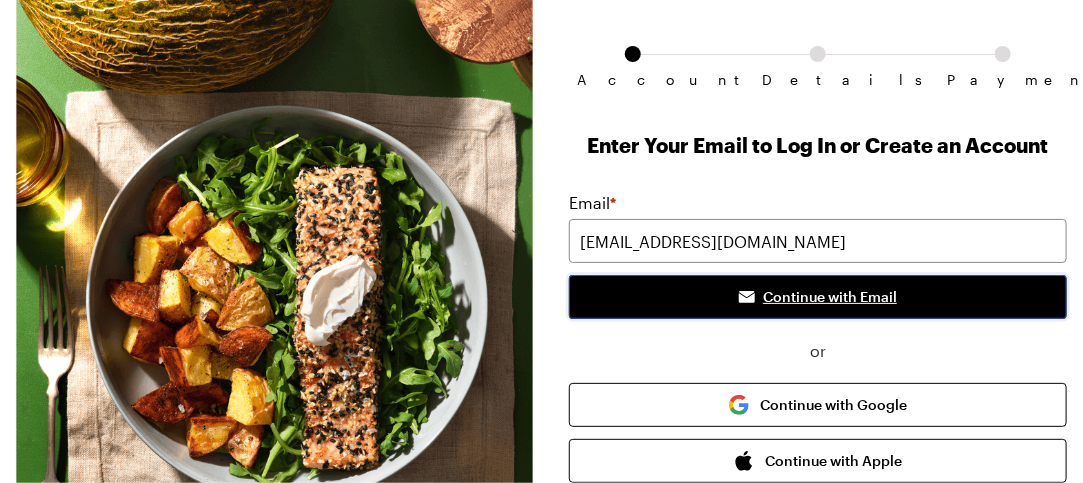 drag, startPoint x: 777, startPoint y: 373, endPoint x: 1068, endPoint y: 370, distance: 291.01547 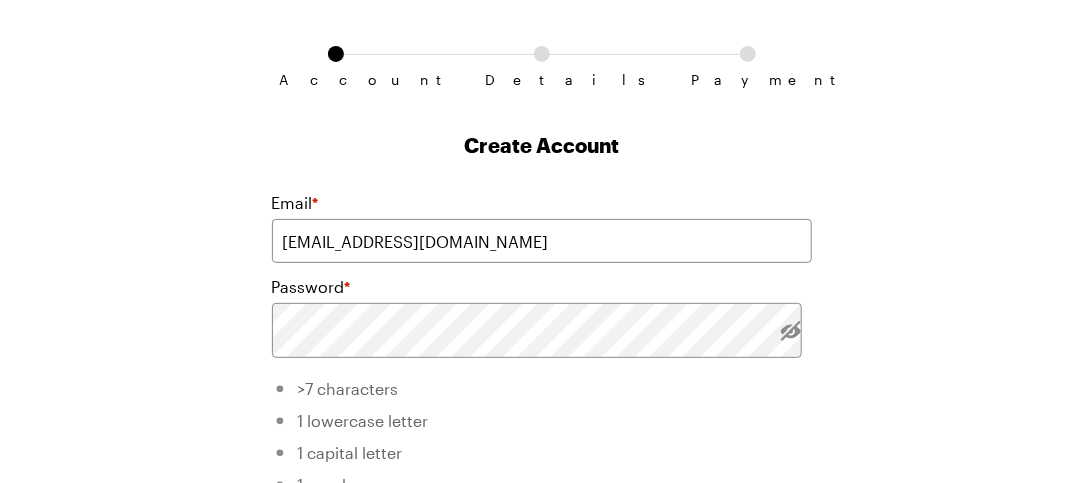scroll, scrollTop: 21, scrollLeft: 0, axis: vertical 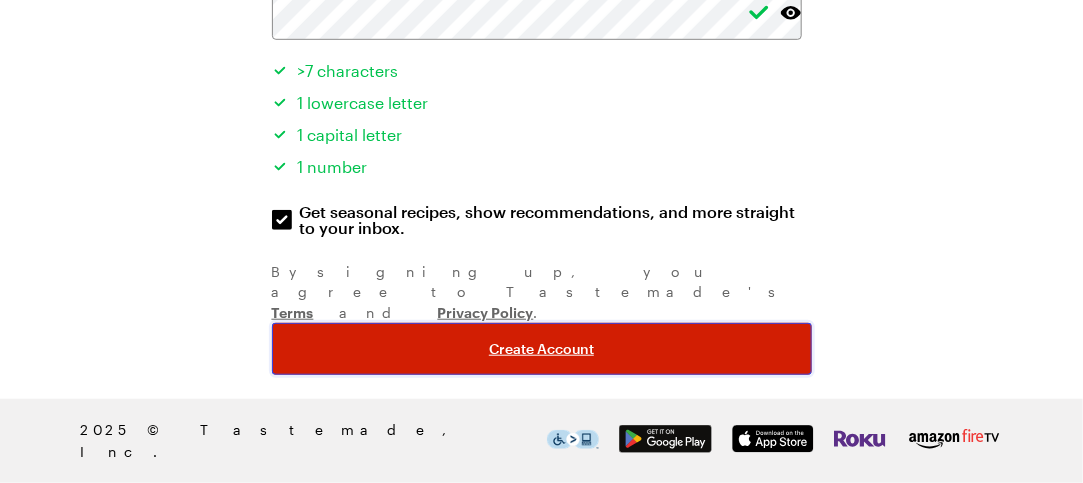 click on "Create Account" at bounding box center (541, 349) 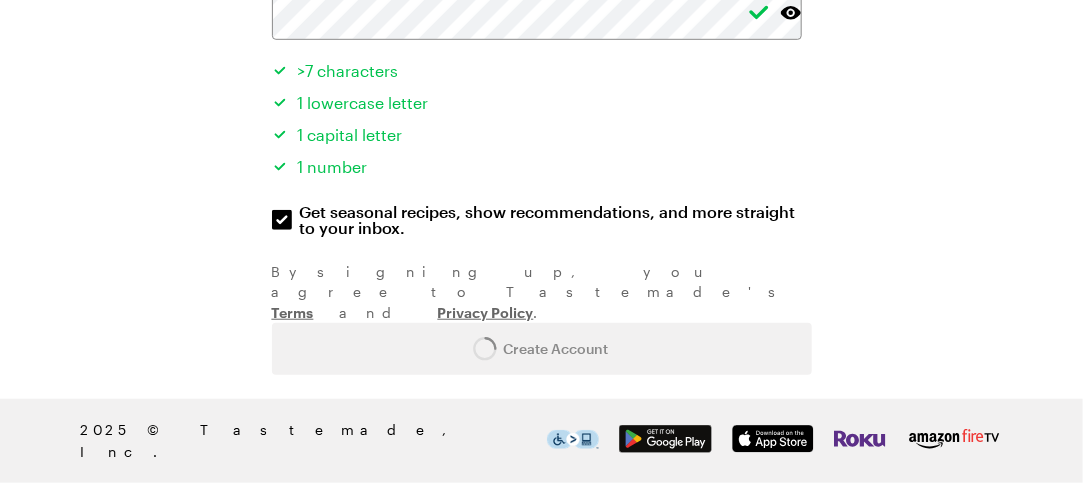 scroll, scrollTop: 0, scrollLeft: 0, axis: both 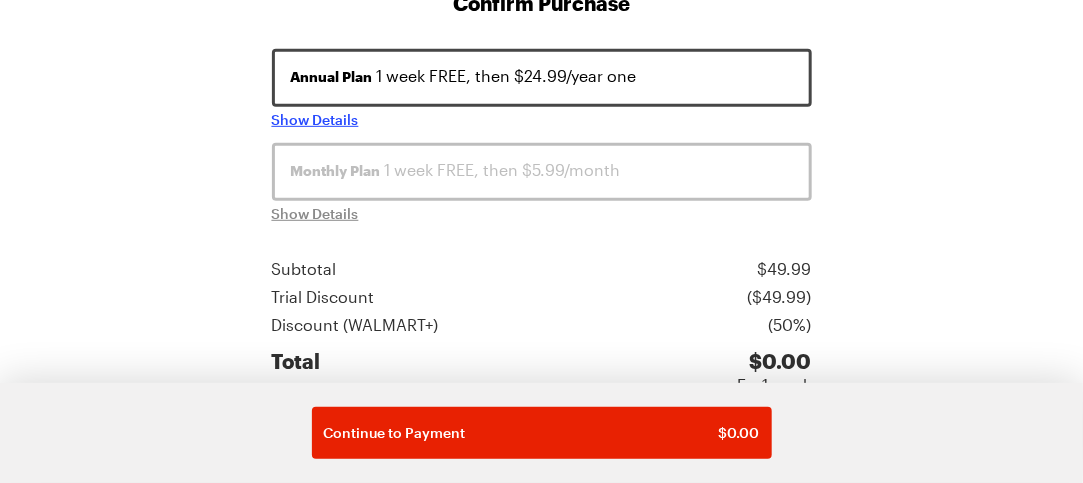 click on "Show Details" at bounding box center [315, 120] 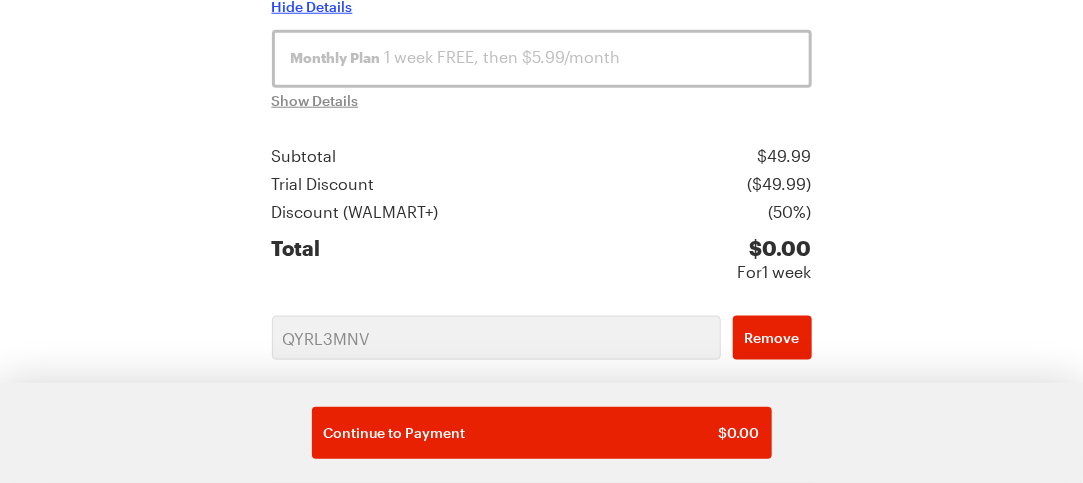 scroll, scrollTop: 645, scrollLeft: 0, axis: vertical 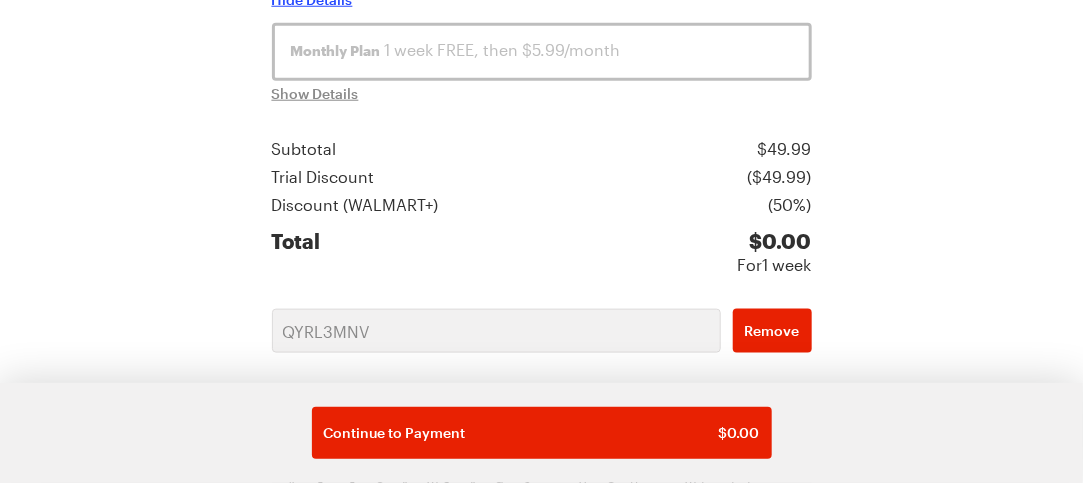 click on "Hide Details" at bounding box center (312, 0) 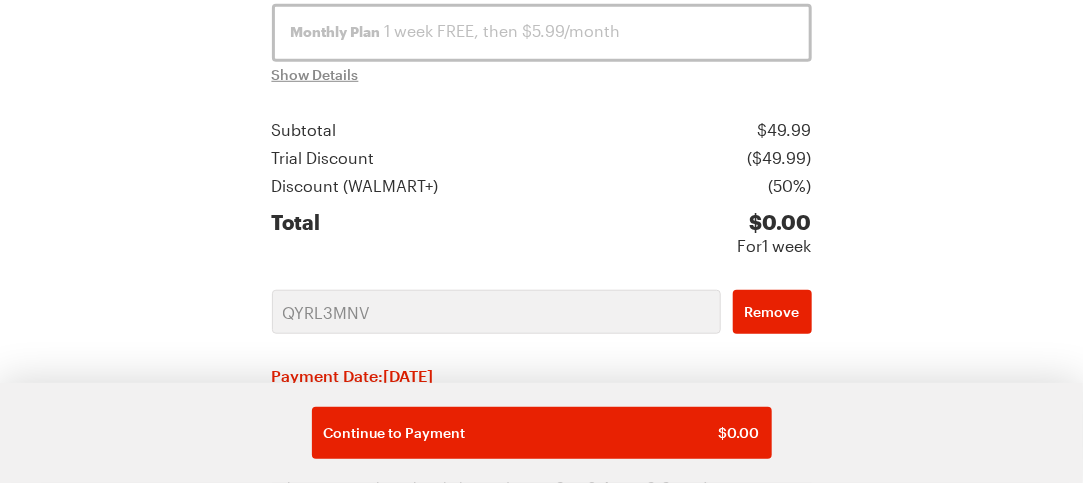 scroll, scrollTop: 470, scrollLeft: 0, axis: vertical 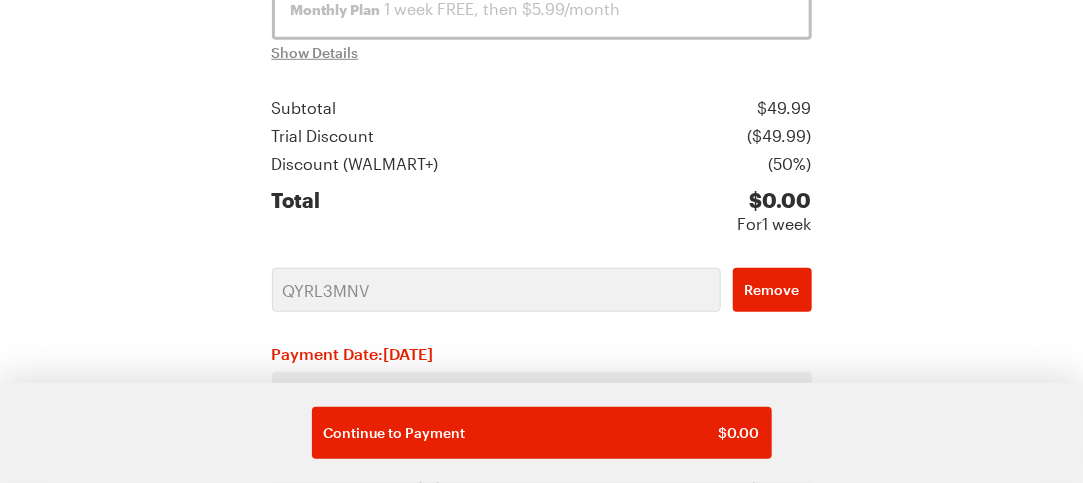 click on "Account Details Payment Account:  [EMAIL_ADDRESS][DOMAIN_NAME] Confirm Purchase Annual Plan   1 week FREE, then $24.99/year one Show Details Monthly Plan   1 week FREE, then $5.99/month Show Details Subtotal $ 49.99 Trial Discount ($ 49.99 ) Discount ( WALMART+ ) ( 50% ) Total $ 0.00 For  1 week QYRL3MNV Remove Payment Date:  [DATE] Your first 1 week will be free. Afterwards you will be billed $24.99 for your first year and $49.99 every following year  until you cancel, which you can do anytime in the Tastemade+ section of your dashboard. By selecting Subscribe, you agree to Tastemade's   Terms , and   Privacy Policy . Continue to Payment $ 0.00" at bounding box center (541, 257) 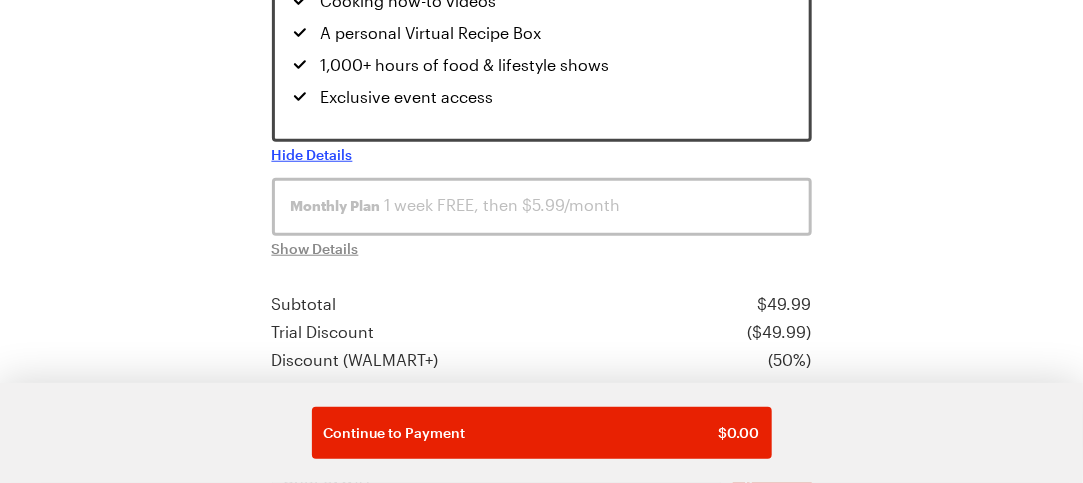 scroll, scrollTop: 496, scrollLeft: 0, axis: vertical 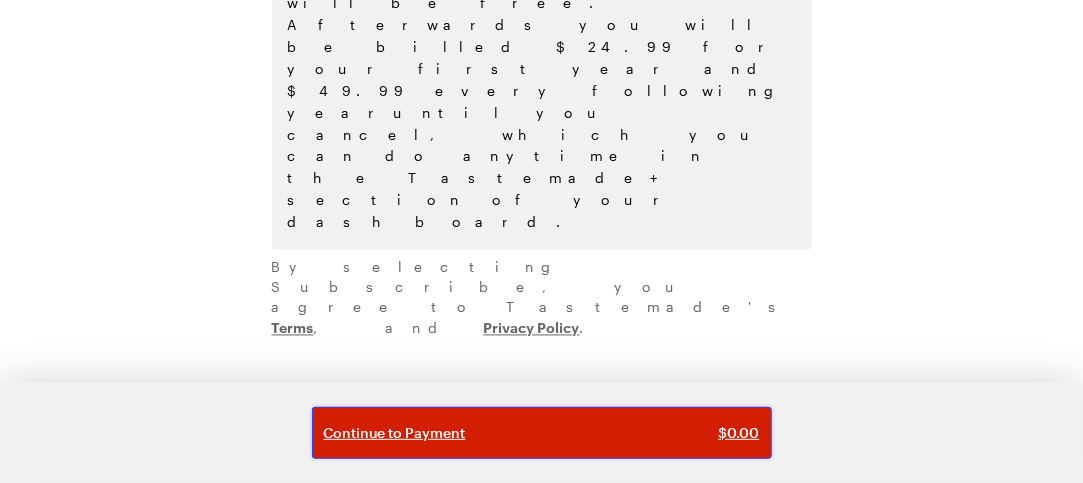 click on "Continue to Payment $ 0.00" at bounding box center (542, 433) 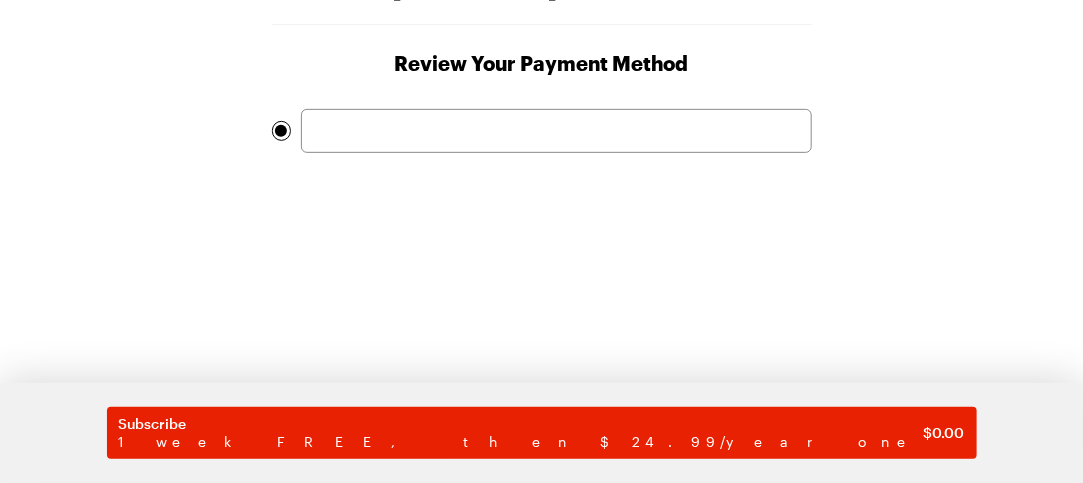 scroll, scrollTop: 0, scrollLeft: 0, axis: both 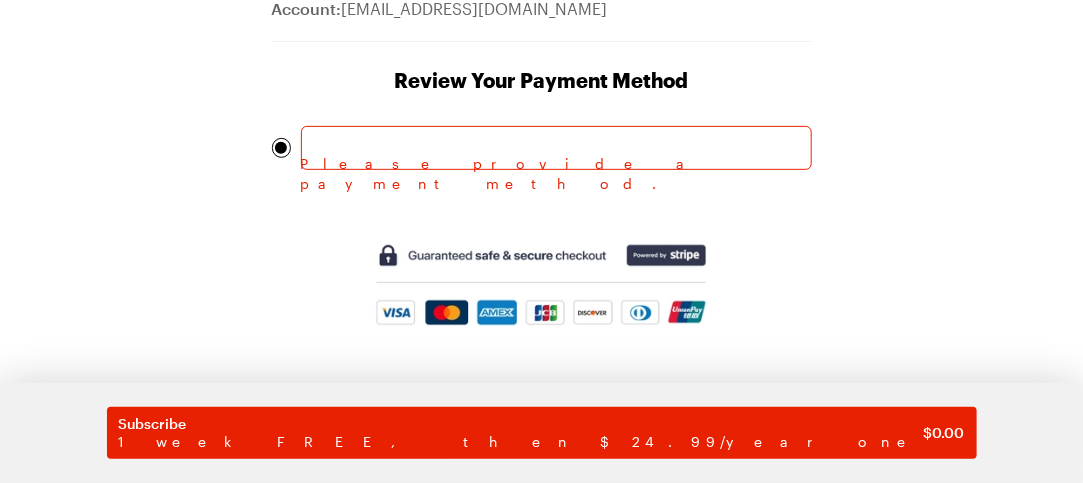click at bounding box center [556, 148] 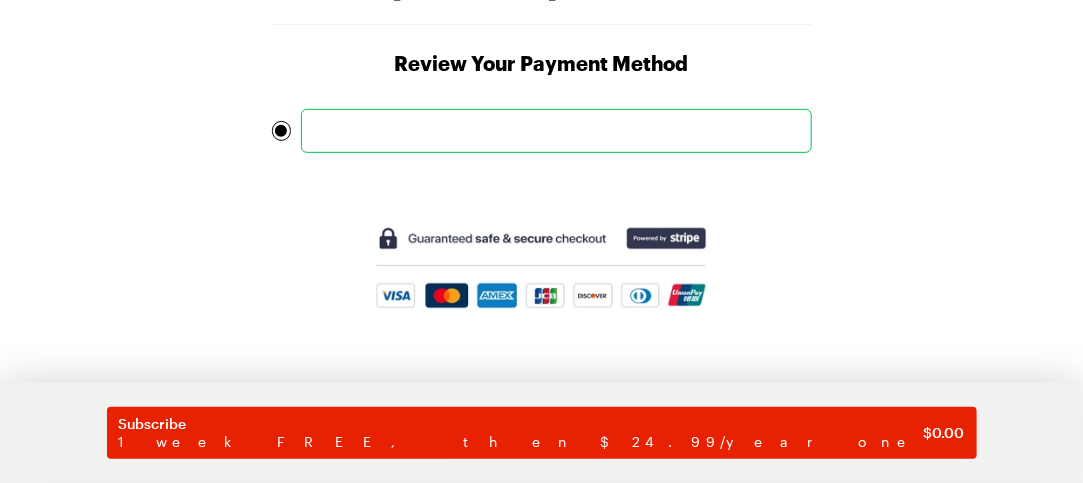 scroll, scrollTop: 341, scrollLeft: 0, axis: vertical 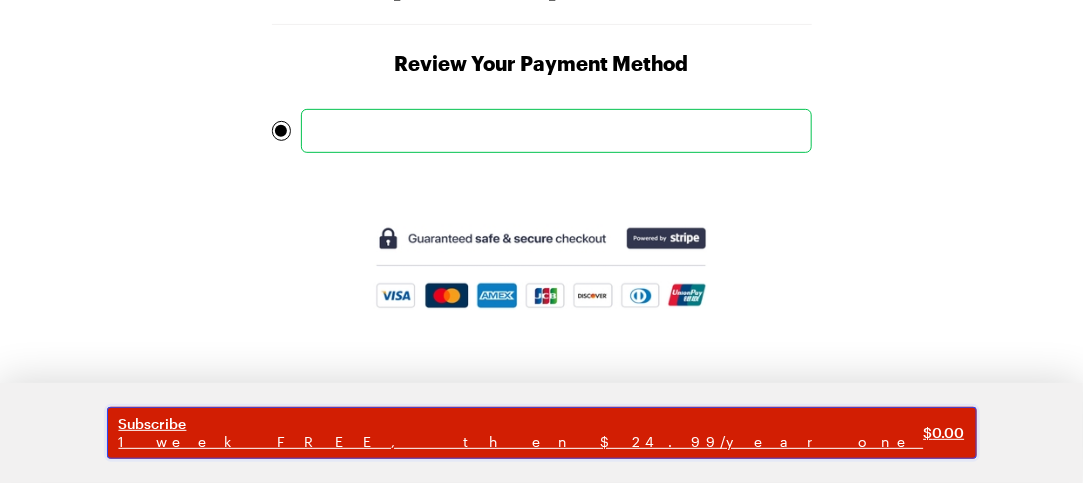 click on "1 week FREE, then $24.99/year one" at bounding box center [521, 442] 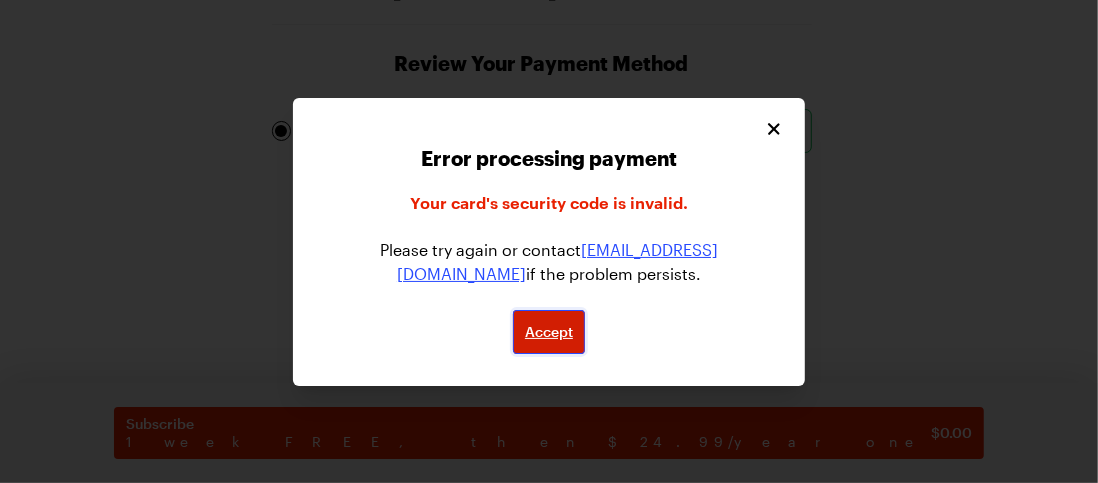 click on "Accept" at bounding box center (549, 332) 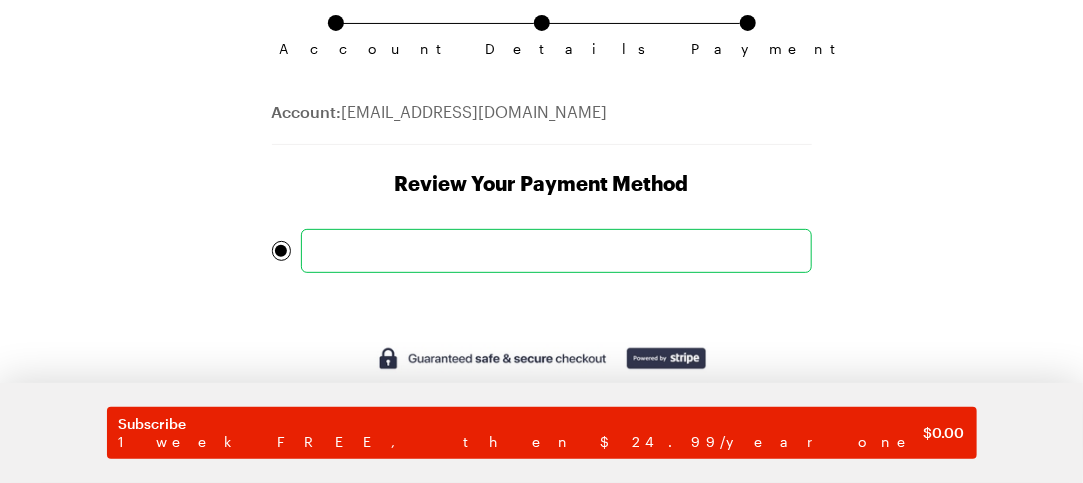 scroll, scrollTop: 114, scrollLeft: 0, axis: vertical 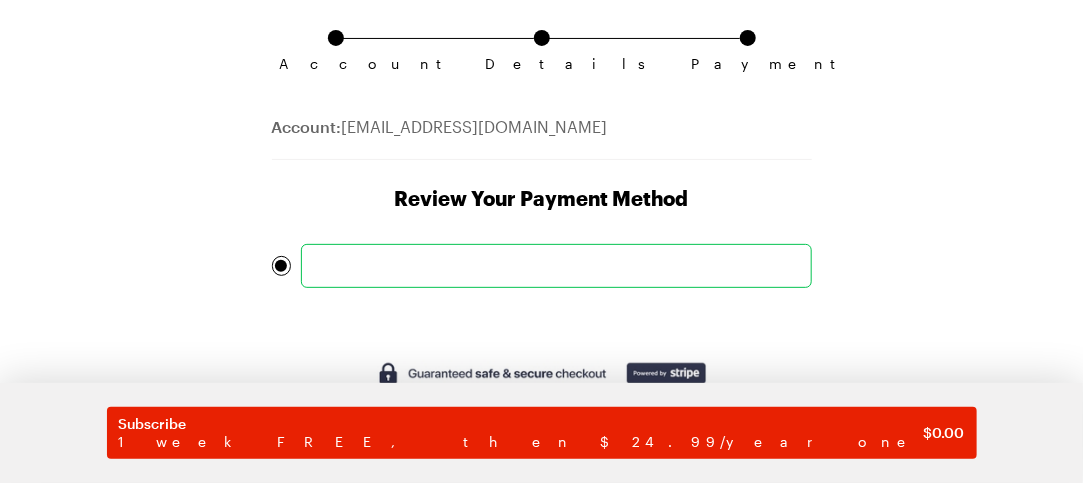 click on "Account Details Payment Account:  [EMAIL_ADDRESS][DOMAIN_NAME] Review Your Payment Method Subscribe 1 week FREE, then $24.99/year one $ 0.00" at bounding box center (542, 294) 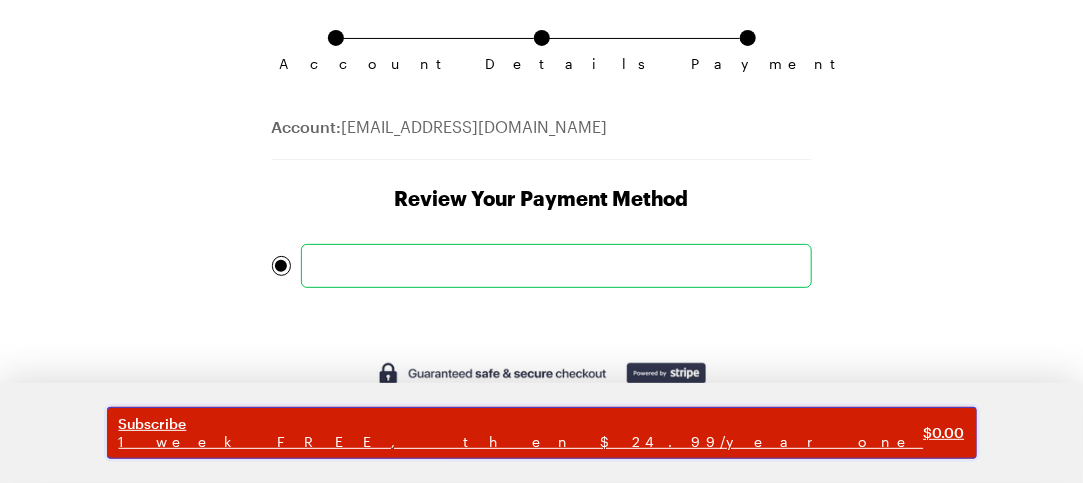 click on "Subscribe" at bounding box center [521, 424] 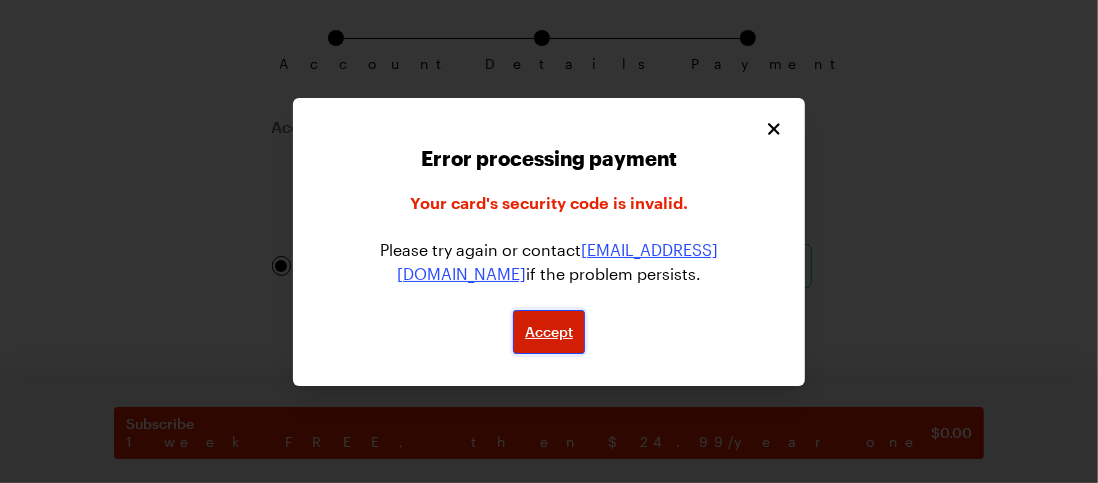 click on "Accept" at bounding box center [549, 332] 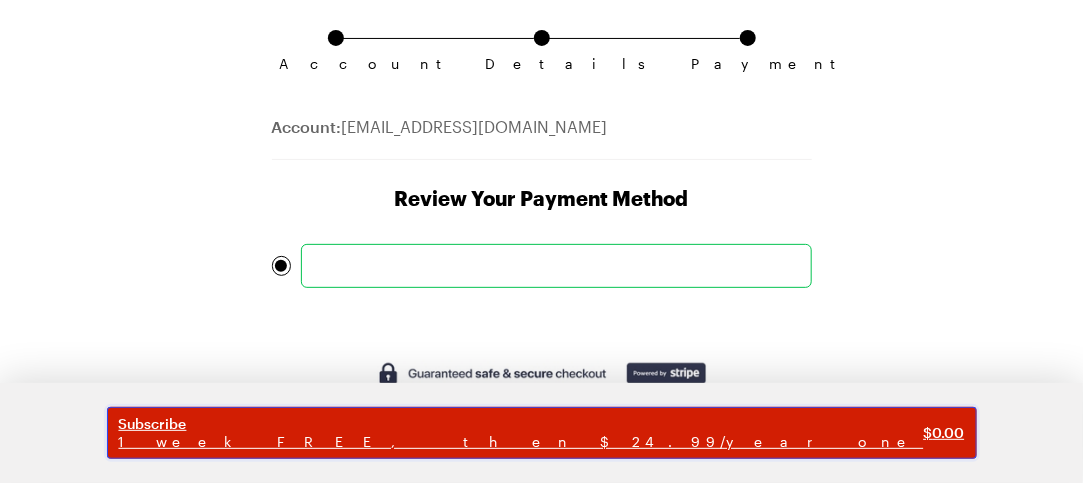 click on "1 week FREE, then $24.99/year one" at bounding box center [521, 442] 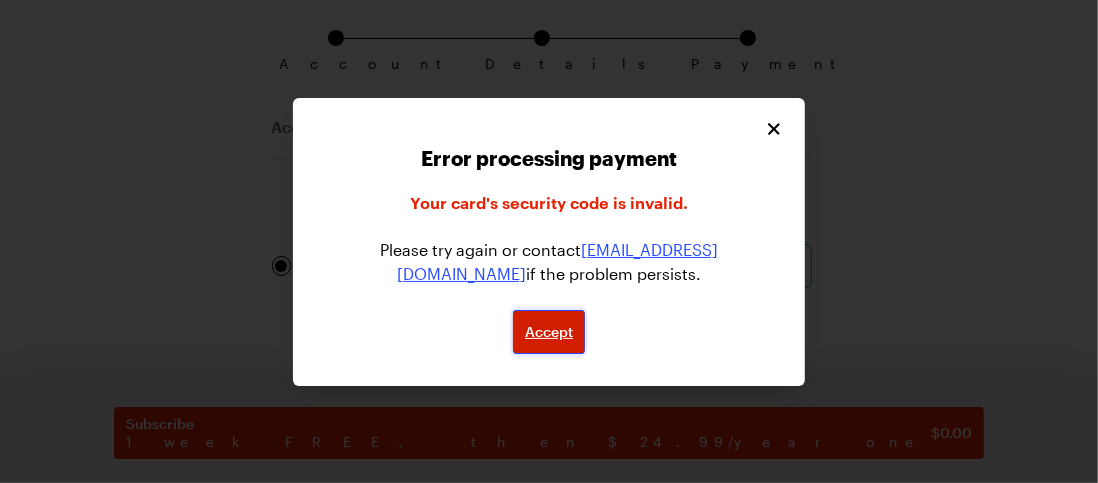 click on "Accept" at bounding box center [549, 332] 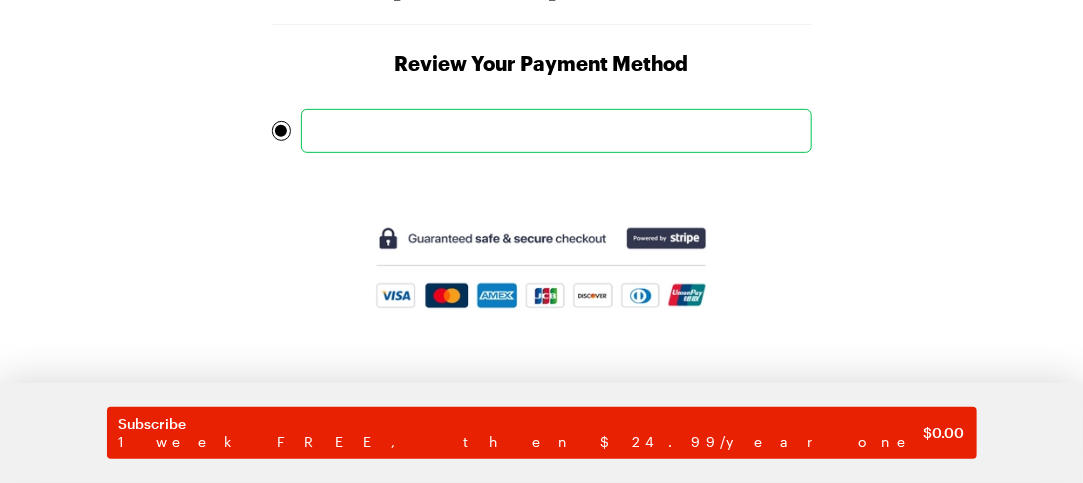 scroll, scrollTop: 341, scrollLeft: 0, axis: vertical 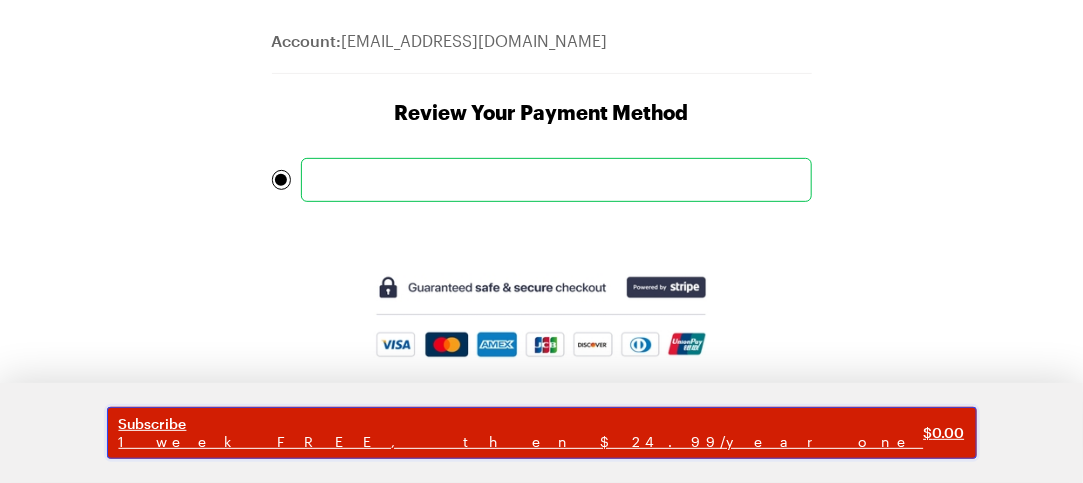 click on "1 week FREE, then $24.99/year one" at bounding box center (521, 442) 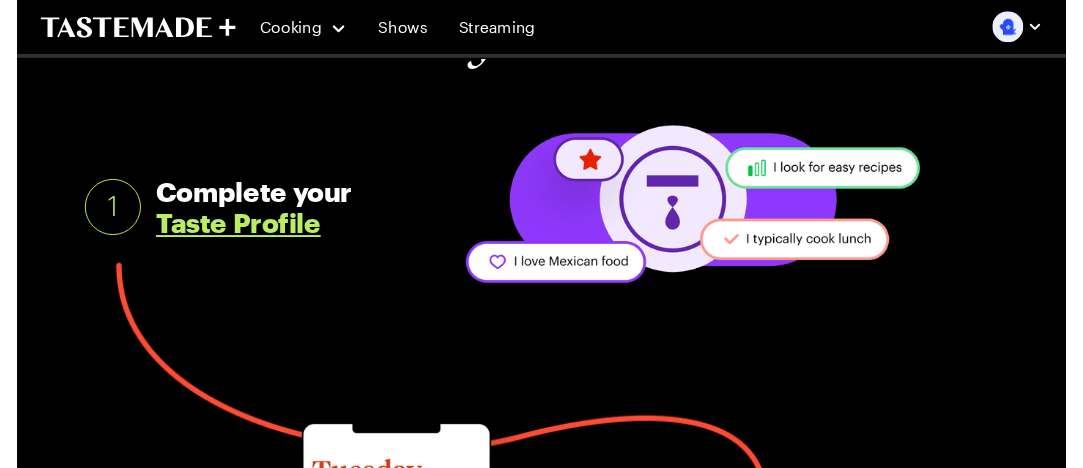 scroll, scrollTop: 0, scrollLeft: 0, axis: both 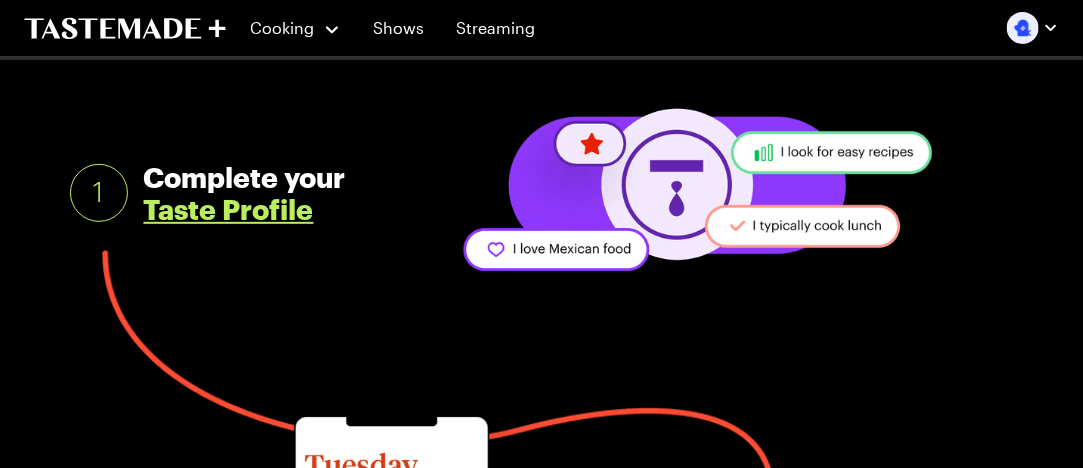 click on "Taste Profile" at bounding box center (229, 209) 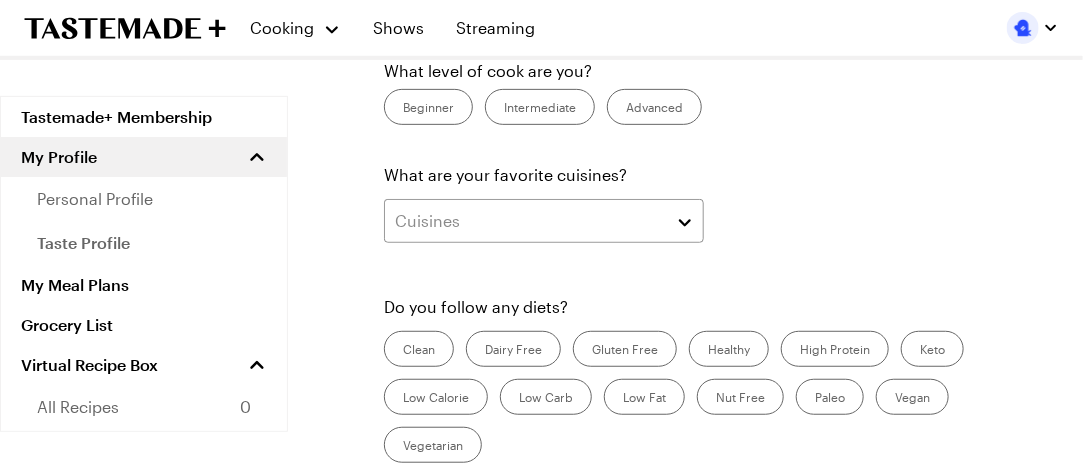 scroll, scrollTop: 258, scrollLeft: 0, axis: vertical 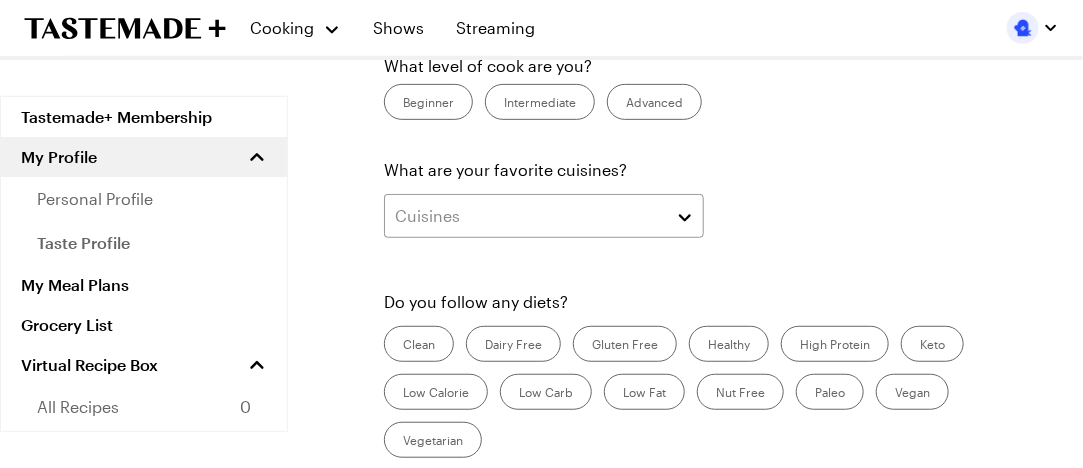 click on "Intermediate" at bounding box center [540, 102] 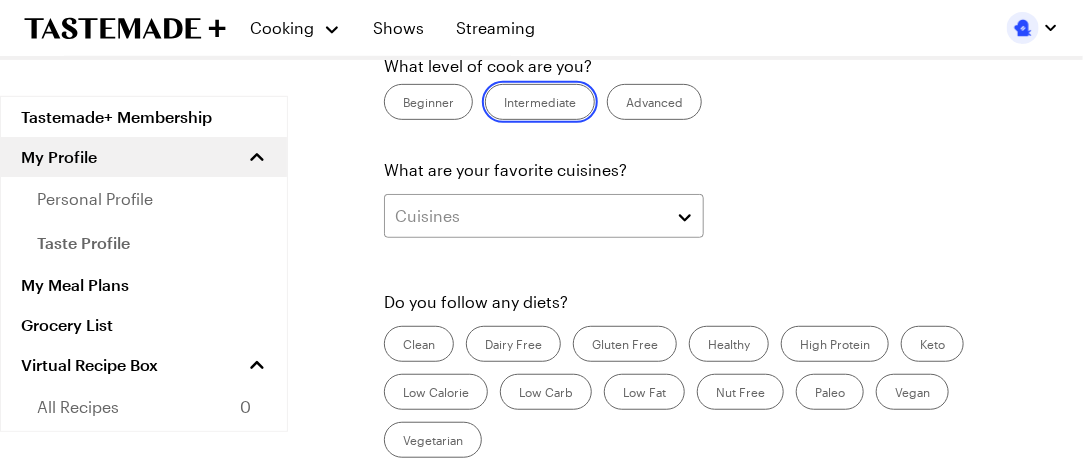 click on "Intermediate" at bounding box center [504, 104] 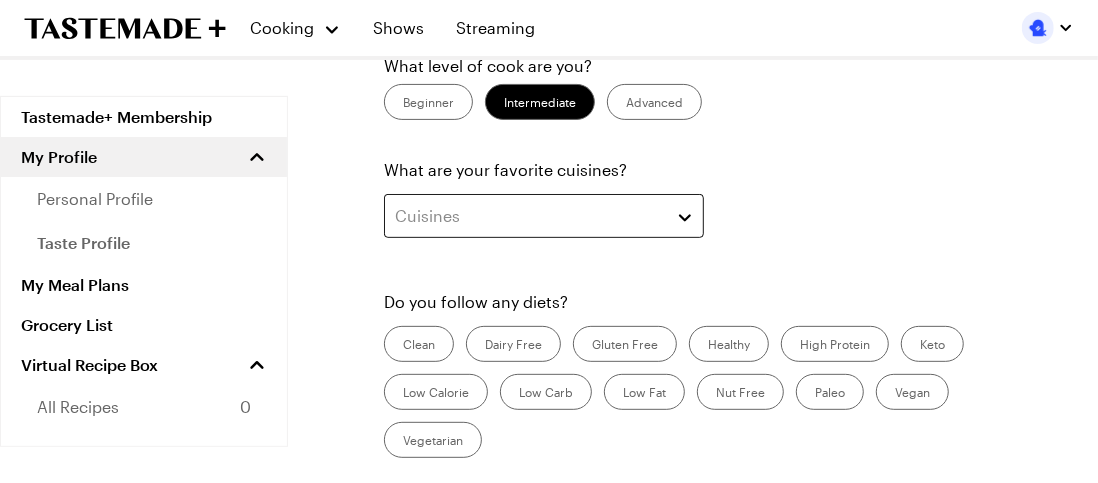 click on "Cuisines" at bounding box center (544, 216) 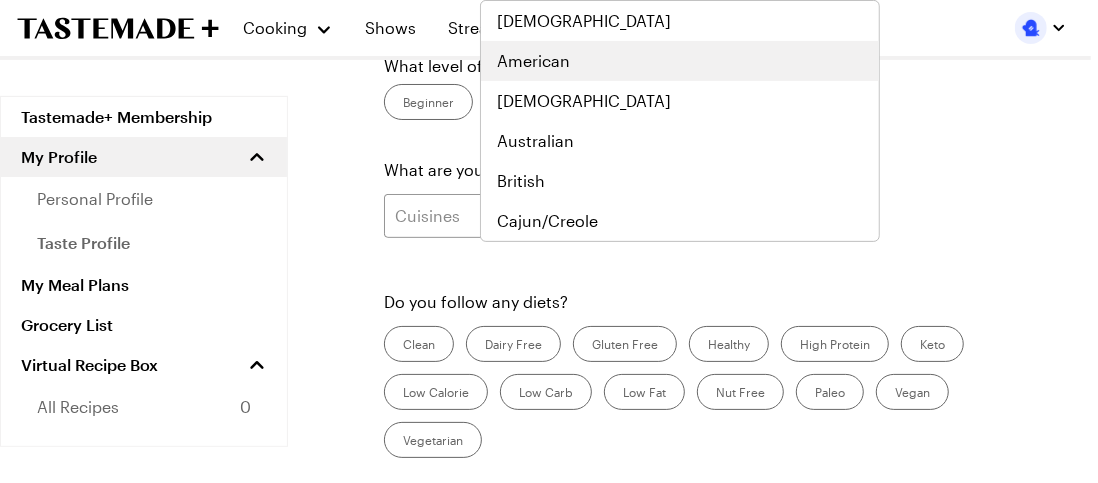 click on "American" at bounding box center [533, 61] 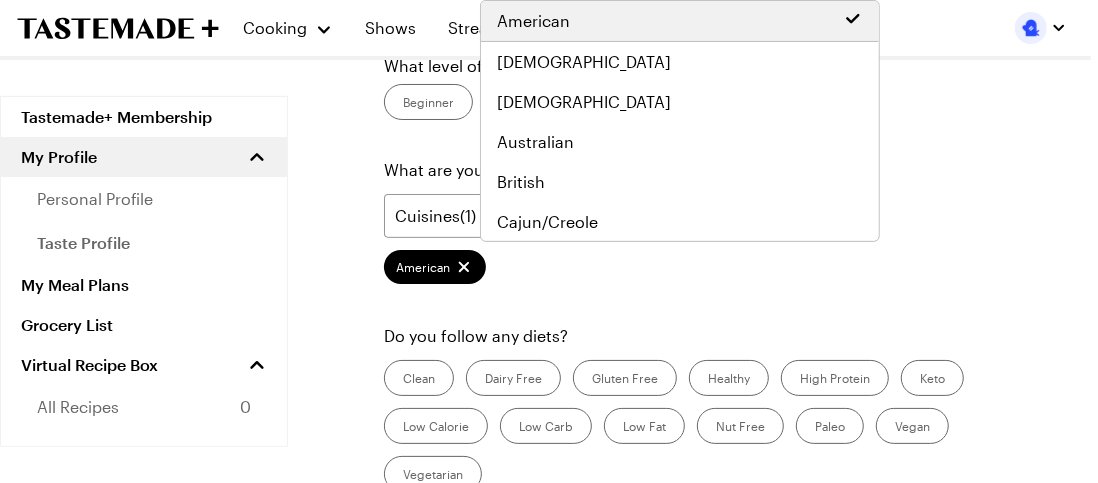 click on "User 1178598 Personal Profile Taste Profile What level of cook are you? Beginner Intermediate Advanced What are your favorite cuisines? Cuisines  ( 1 ) [DEMOGRAPHIC_DATA] Do you follow any diets? Clean Dairy Free Gluten Free Healthy High Protein Keto Low Calorie Low Carb Low Fat Nut Free Paleo Vegan Vegetarian What are your favorite meals of the day to cook? Breakfast Brunch Lunch Dinner Dessert What measurement system do you prefer? Imperial Imperial Metric Metric What days of the week do you usually cook? Mon Tue Wed Thu Fri Sat Sun How many people do you usually cook for? 1 2 3 4 5 6 7 8 9 10 Cancel Save Changes" at bounding box center [693, 495] 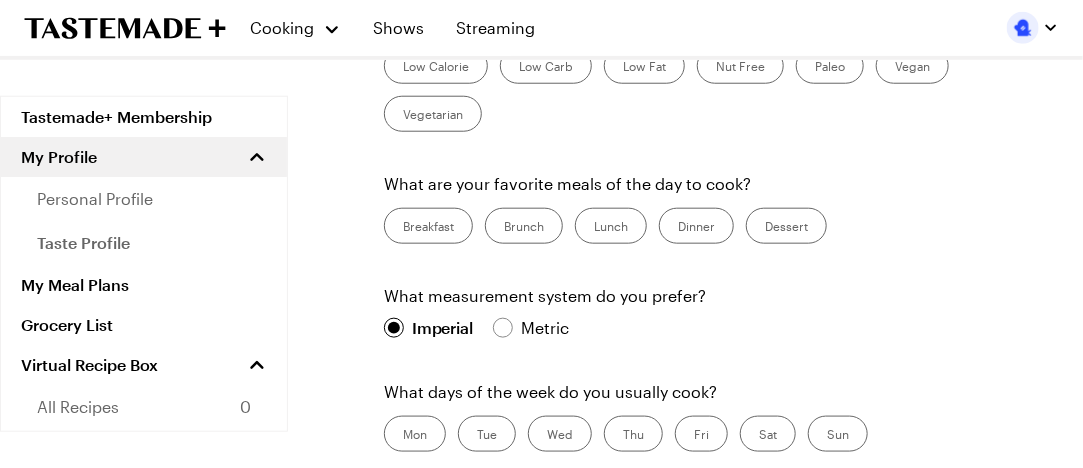 scroll, scrollTop: 648, scrollLeft: 0, axis: vertical 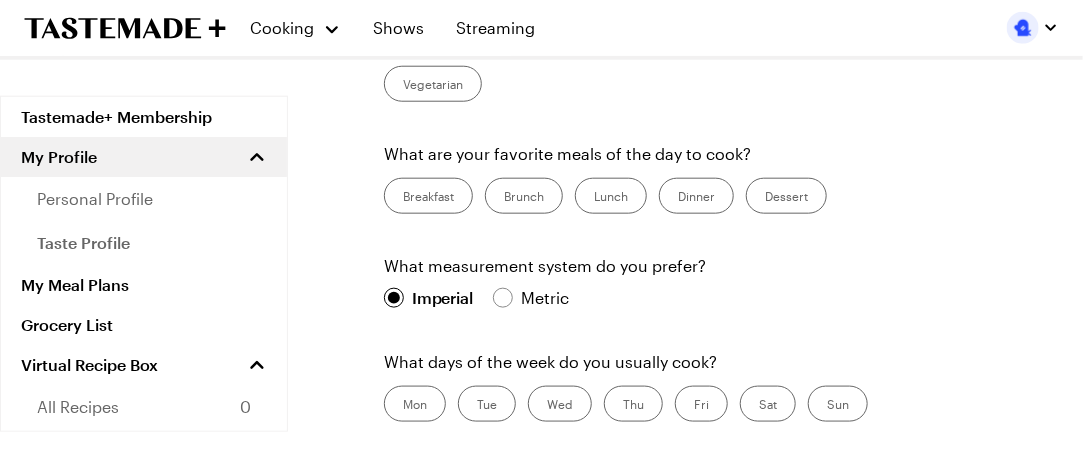 click on "Healthy" at bounding box center [729, -12] 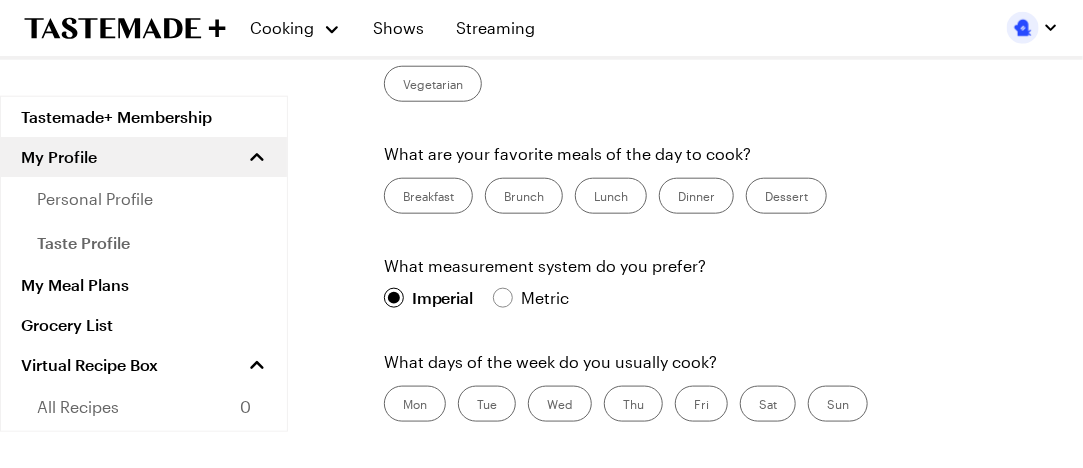 click on "Keto" at bounding box center [932, -12] 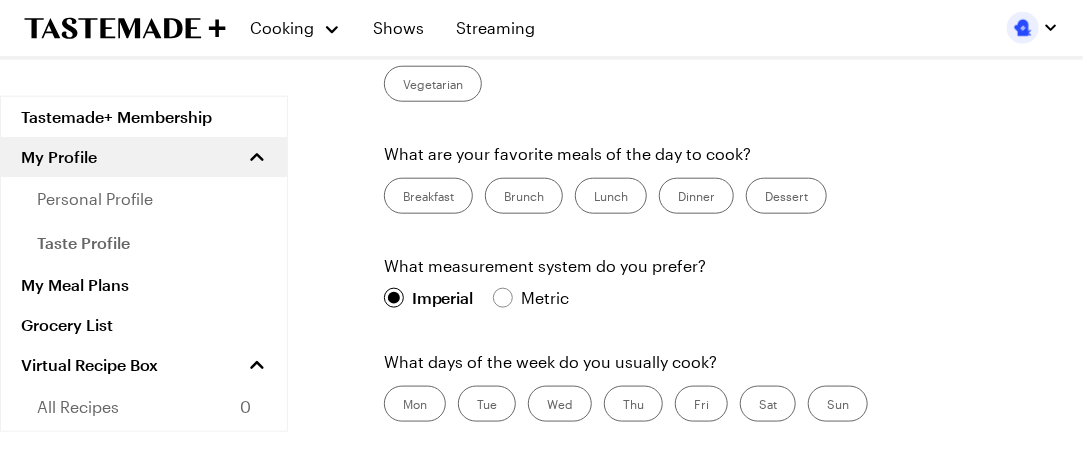 click on "Low Calorie" at bounding box center [436, 36] 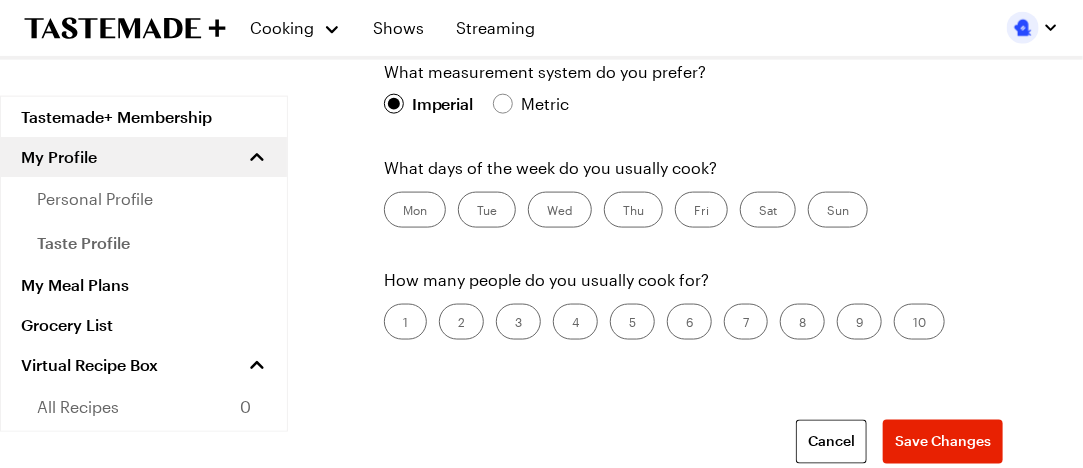 scroll, scrollTop: 848, scrollLeft: 0, axis: vertical 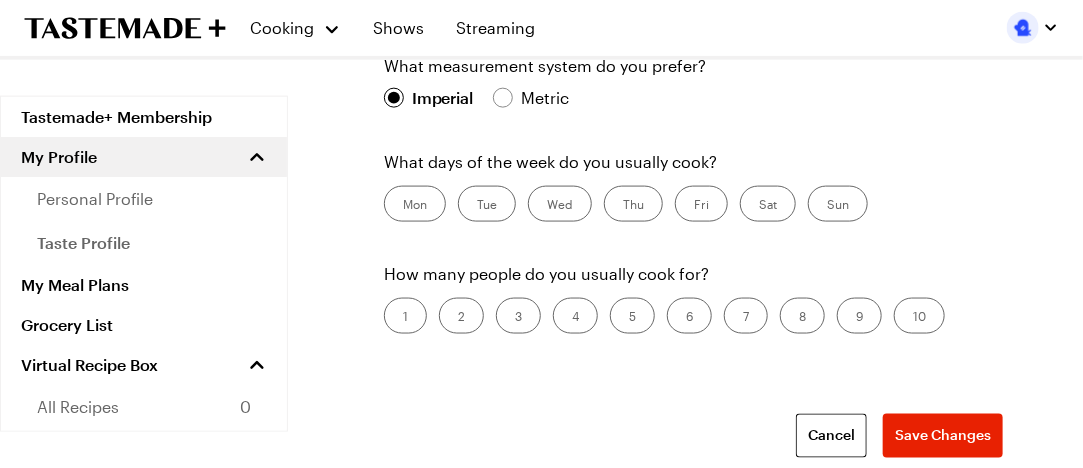 click on "Breakfast" at bounding box center (428, -4) 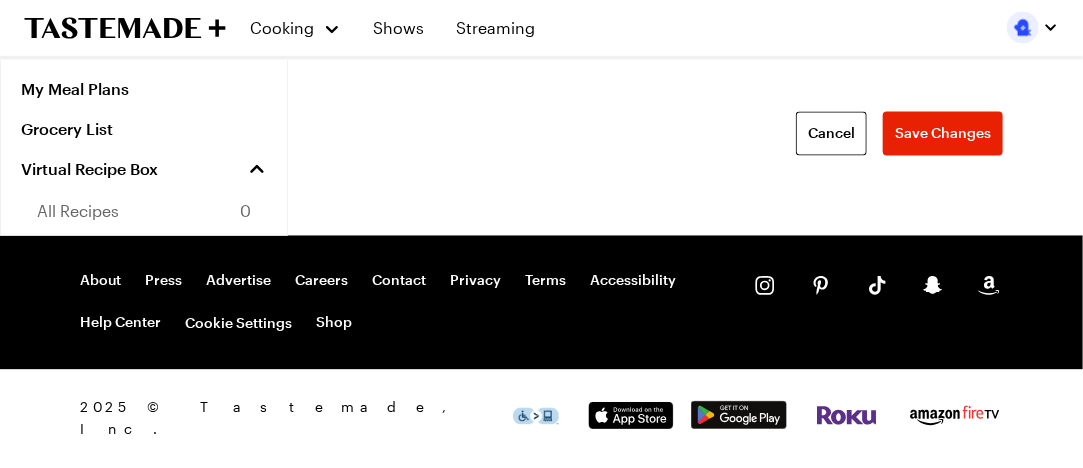 scroll, scrollTop: 1126, scrollLeft: 0, axis: vertical 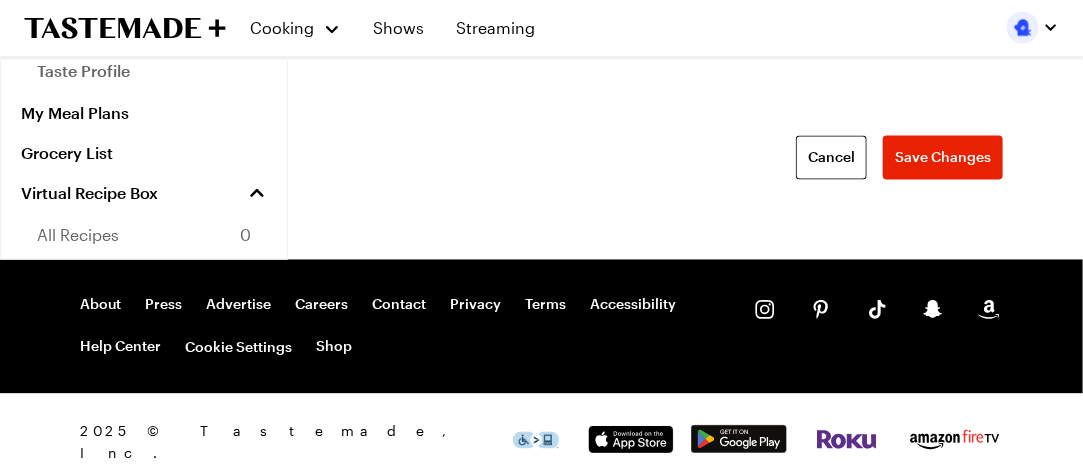 drag, startPoint x: 538, startPoint y: 267, endPoint x: 547, endPoint y: 273, distance: 10.816654 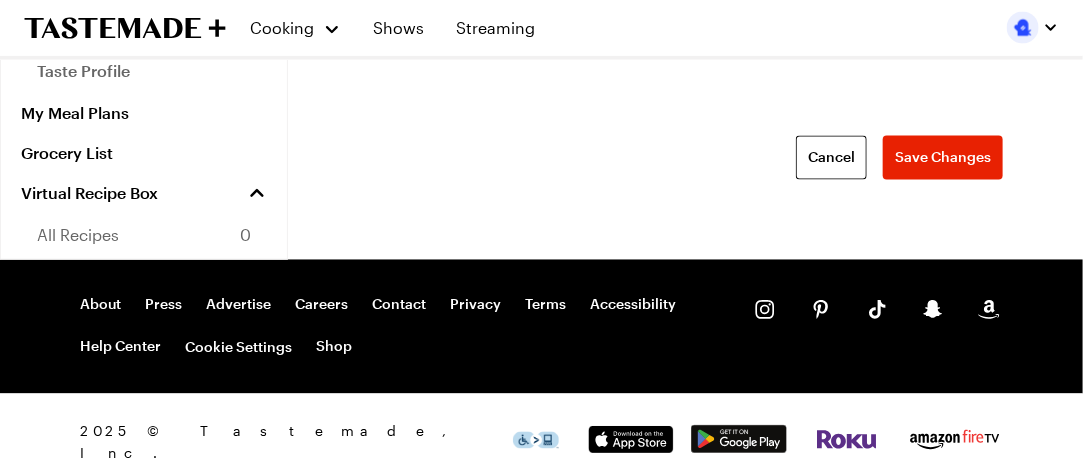 click on "Wed" at bounding box center [560, -74] 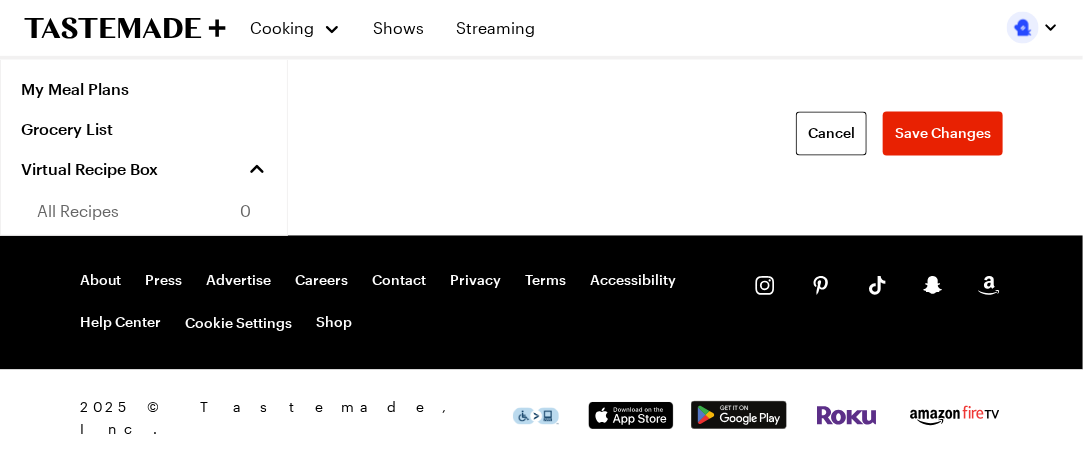 scroll, scrollTop: 1386, scrollLeft: 0, axis: vertical 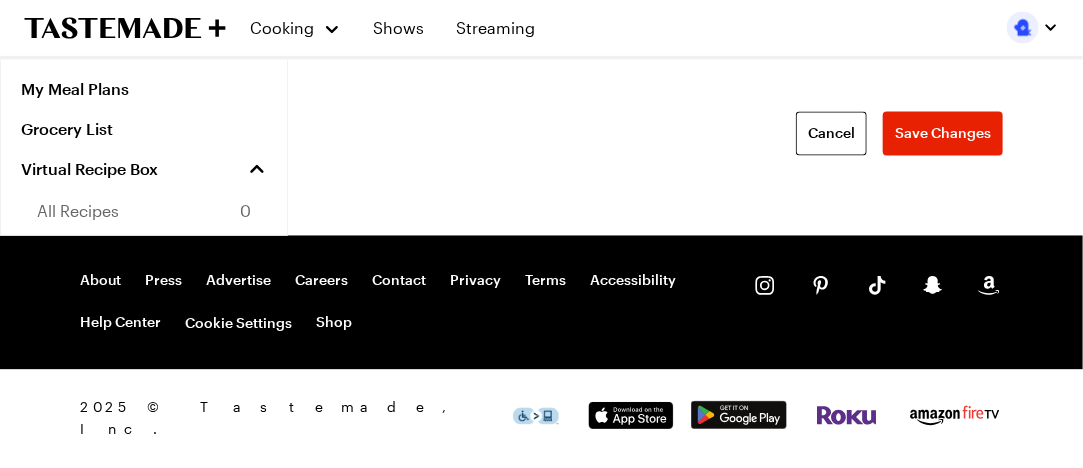 click on "2" at bounding box center (461, 14) 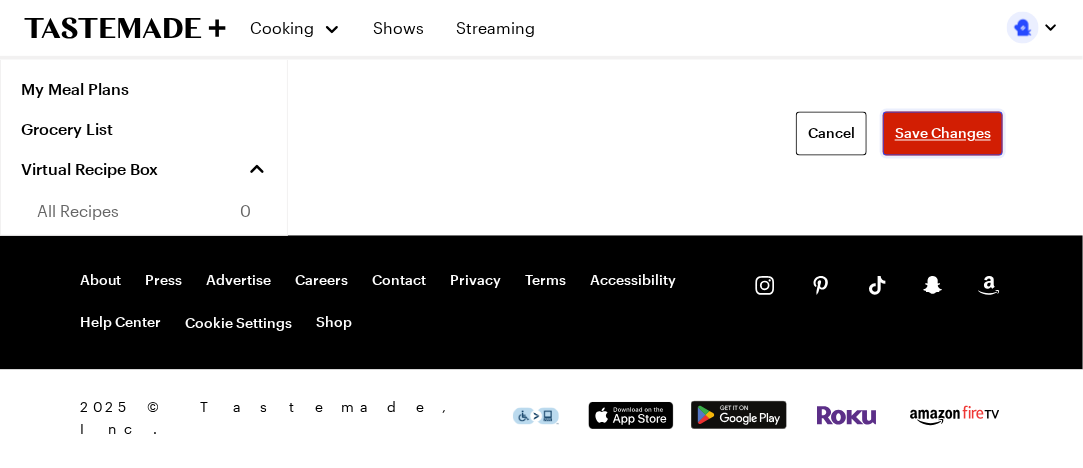 click on "Save Changes" at bounding box center [943, 134] 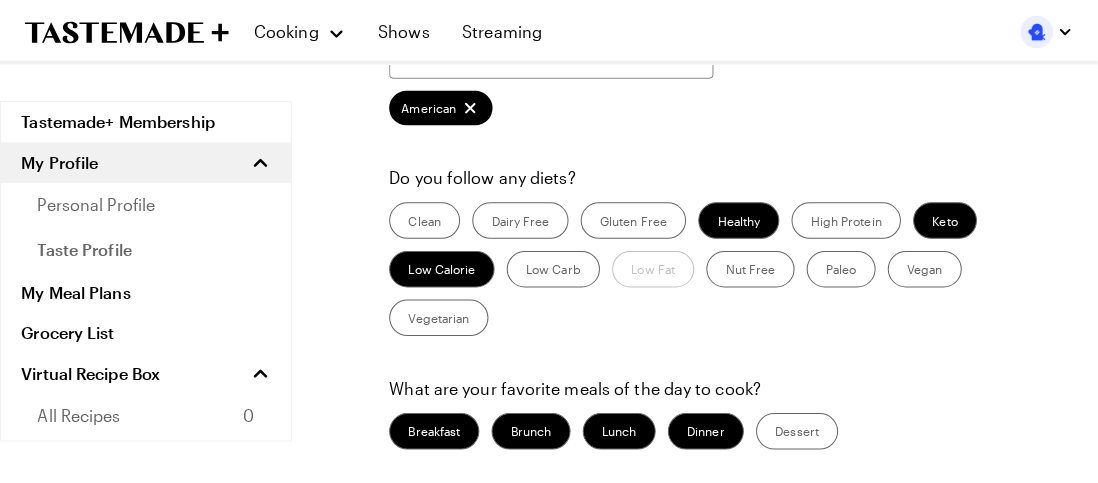 scroll, scrollTop: 413, scrollLeft: 0, axis: vertical 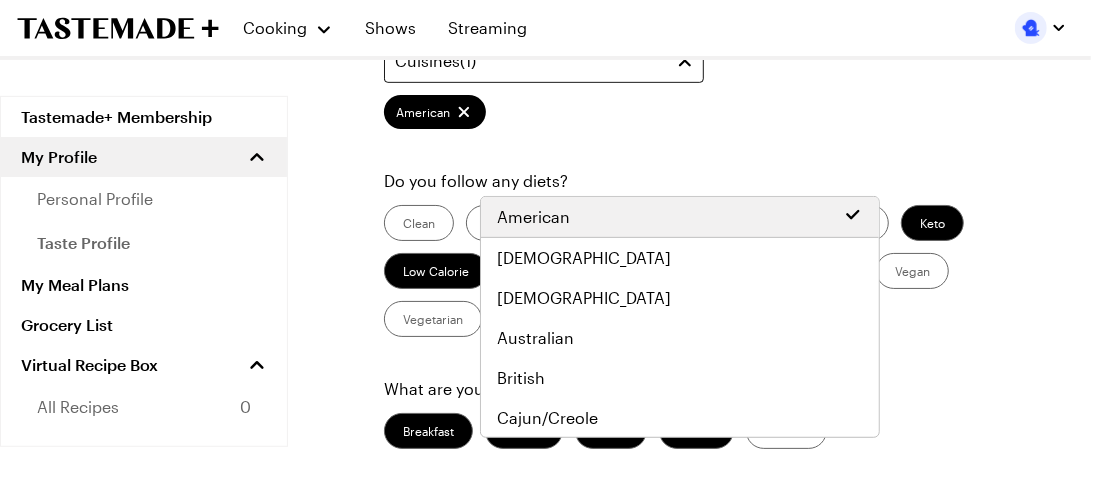 click on "Cuisines  ( 1 )" at bounding box center (544, 61) 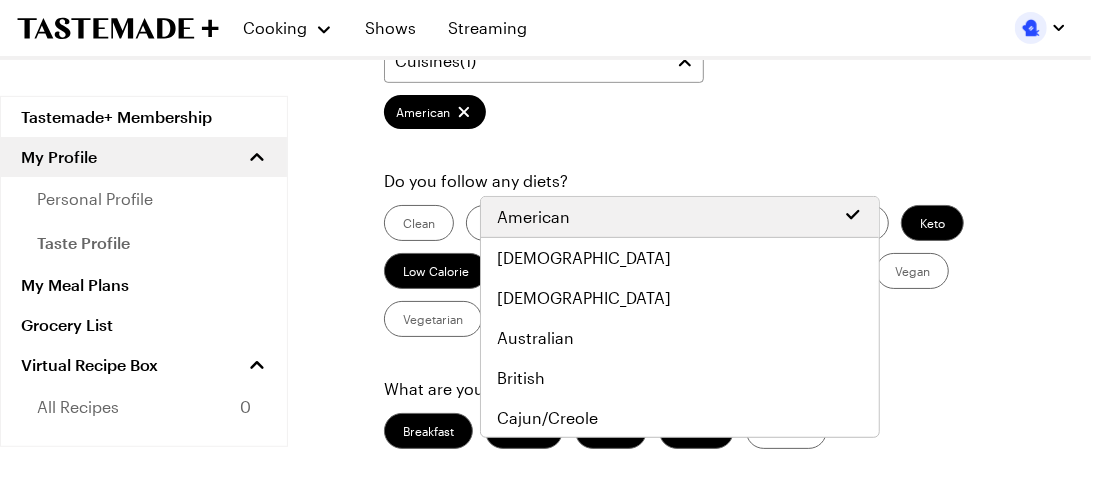 scroll, scrollTop: 12, scrollLeft: 0, axis: vertical 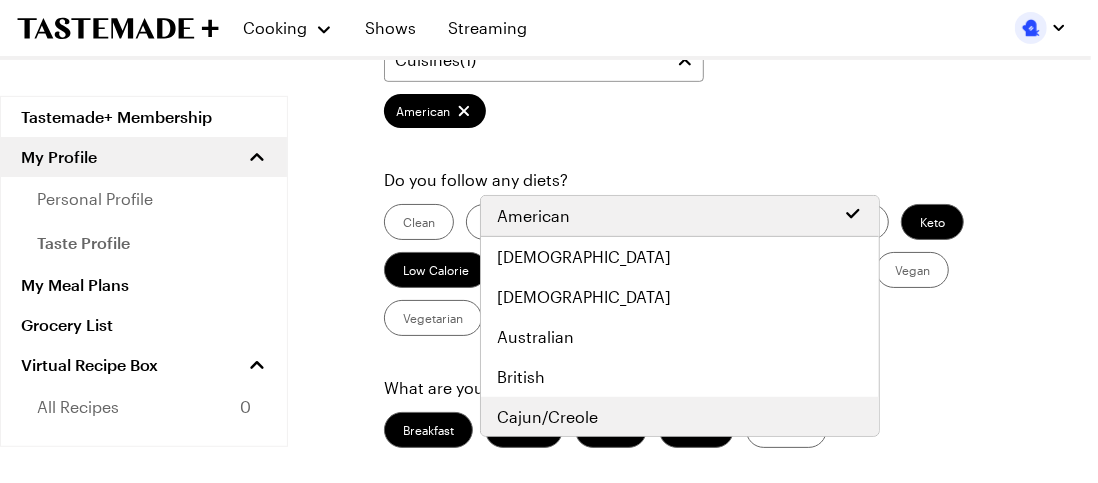 click on "Cajun/Creole" at bounding box center (547, 417) 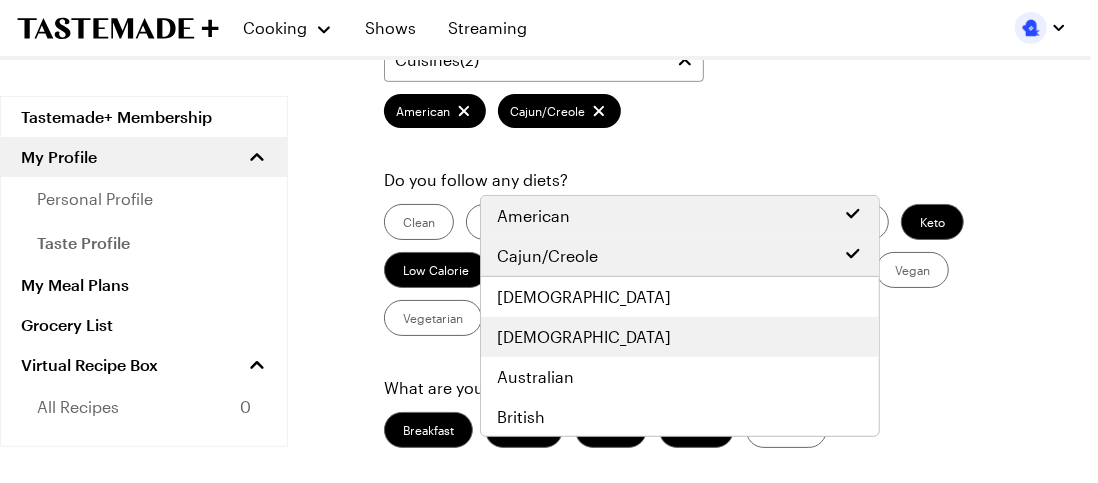click on "[DEMOGRAPHIC_DATA]" at bounding box center (680, 337) 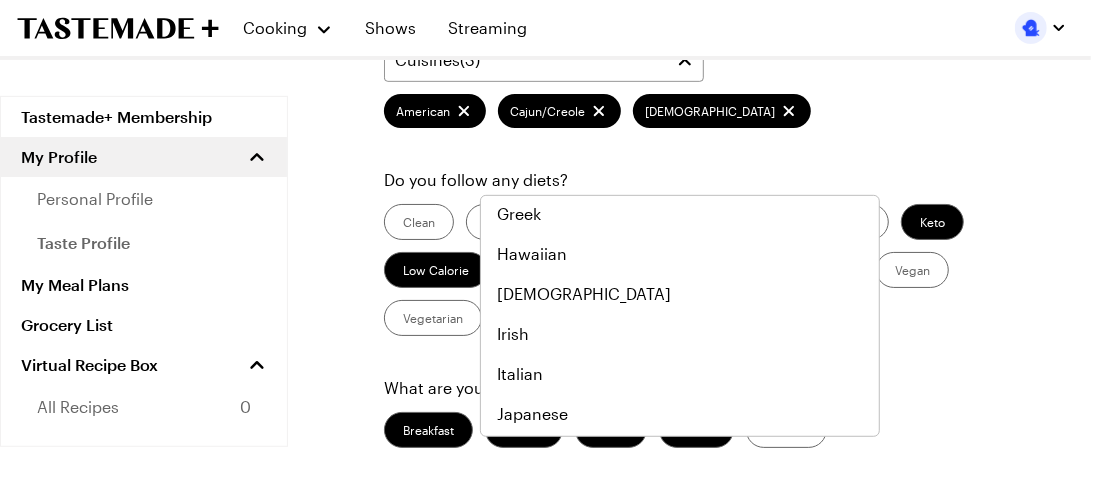 scroll, scrollTop: 597, scrollLeft: 0, axis: vertical 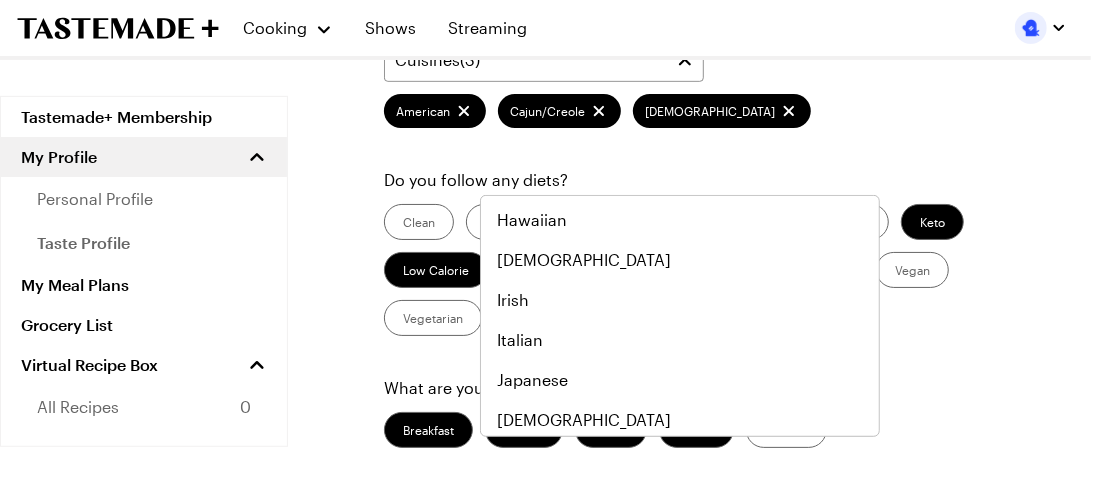 click on "French" at bounding box center (523, 100) 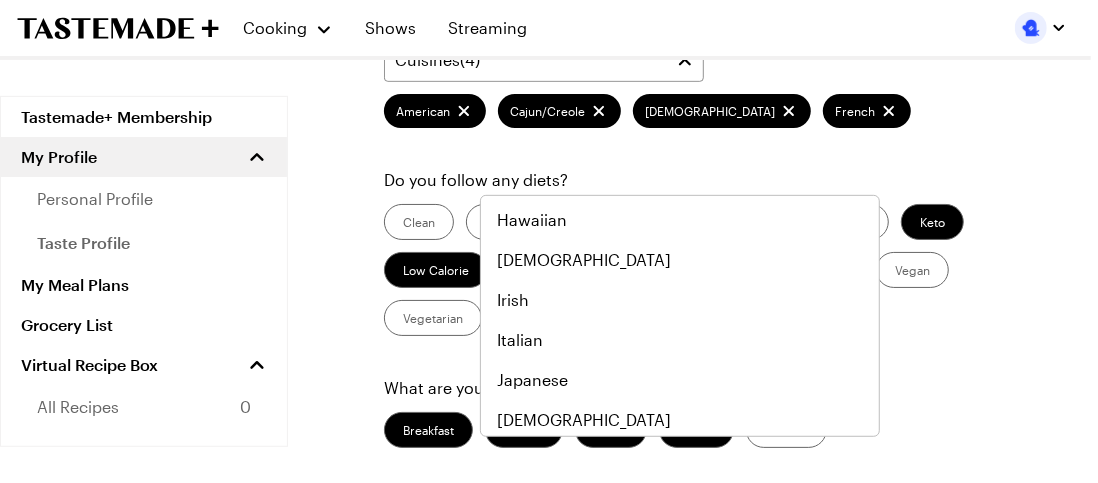 scroll, scrollTop: 647, scrollLeft: 0, axis: vertical 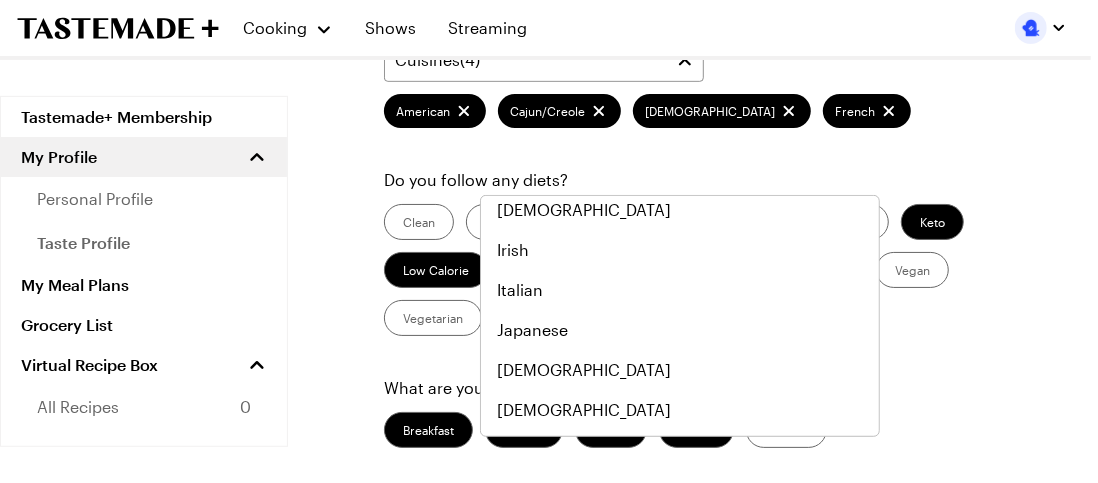 click on "Greek" at bounding box center [680, 130] 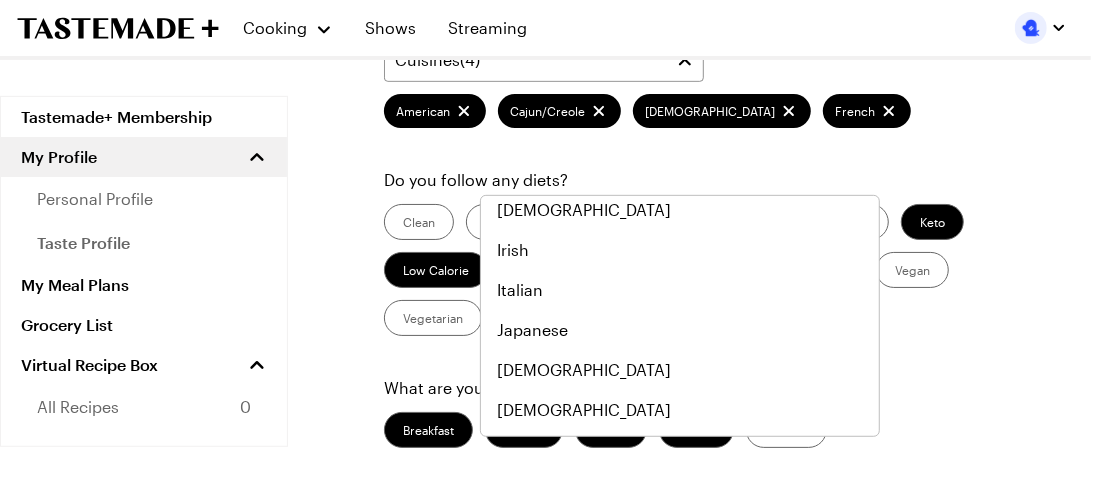 scroll, scrollTop: 12, scrollLeft: 0, axis: vertical 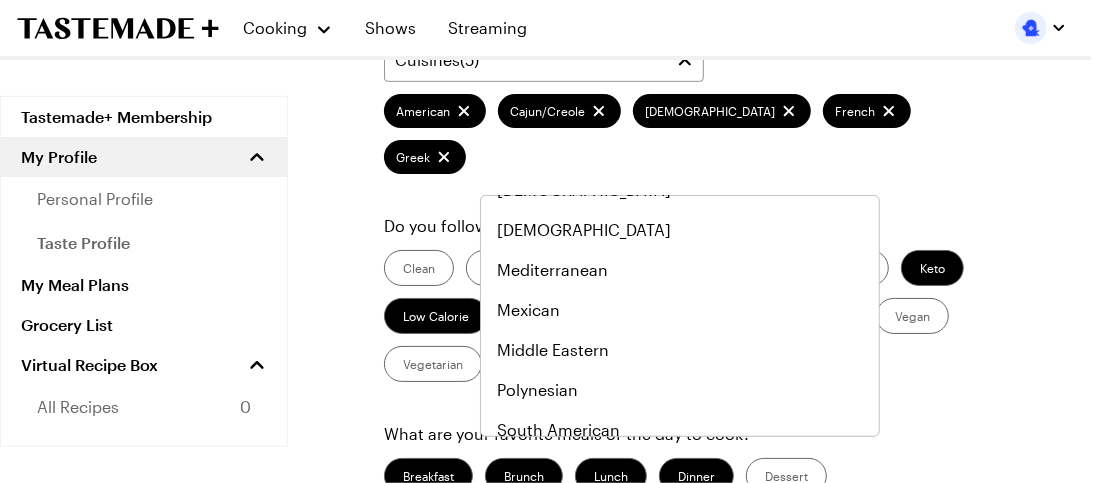 click on "Italian" at bounding box center [680, 110] 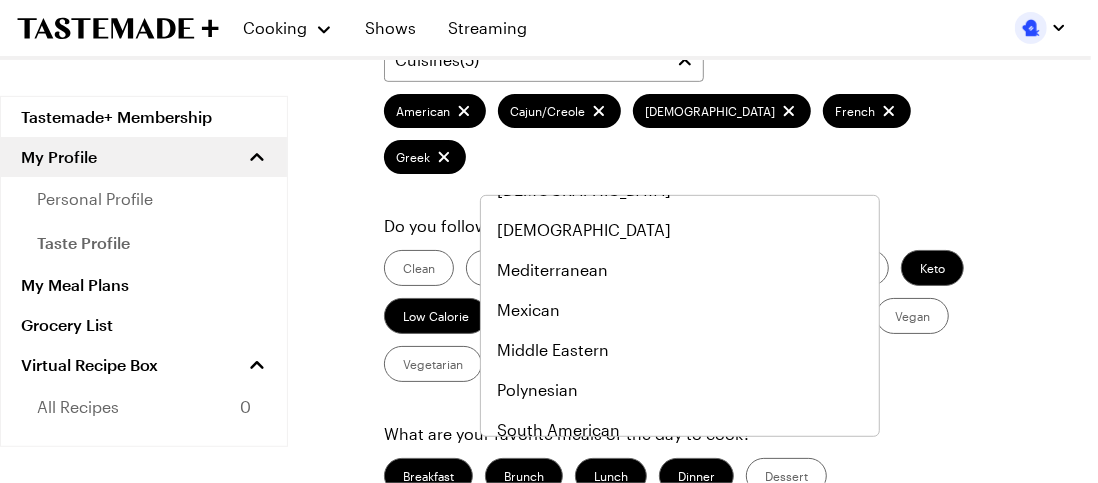 scroll, scrollTop: 877, scrollLeft: 0, axis: vertical 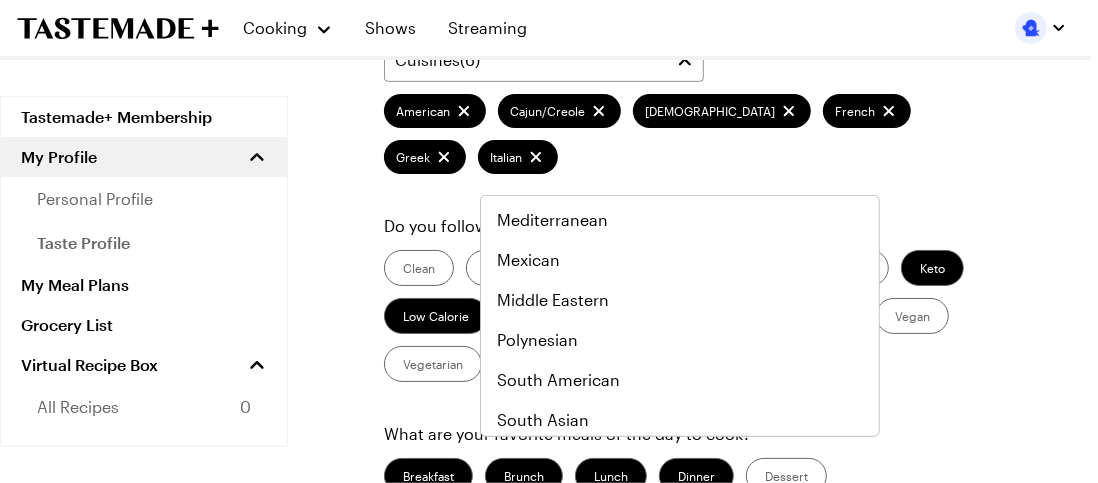 click on "Irish" at bounding box center [513, 60] 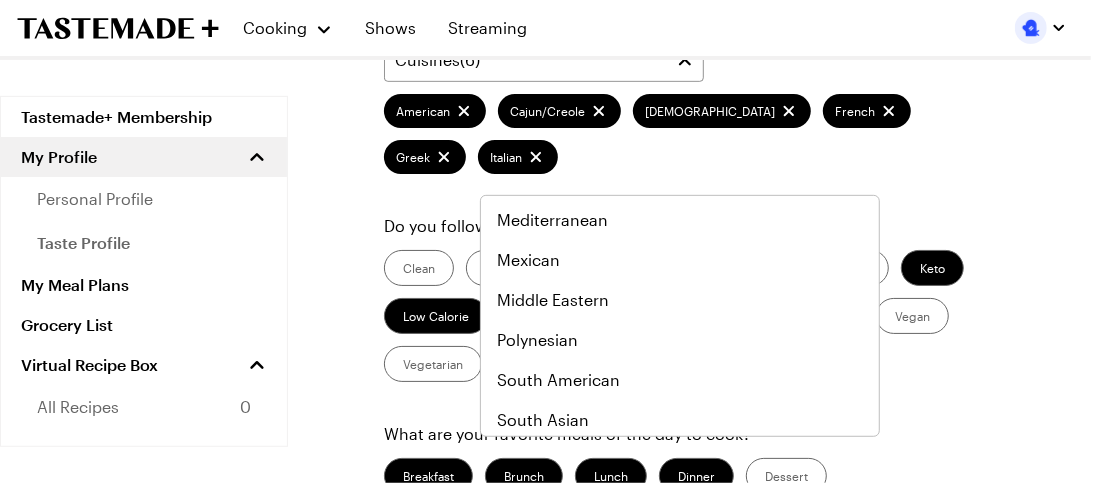 scroll, scrollTop: 927, scrollLeft: 0, axis: vertical 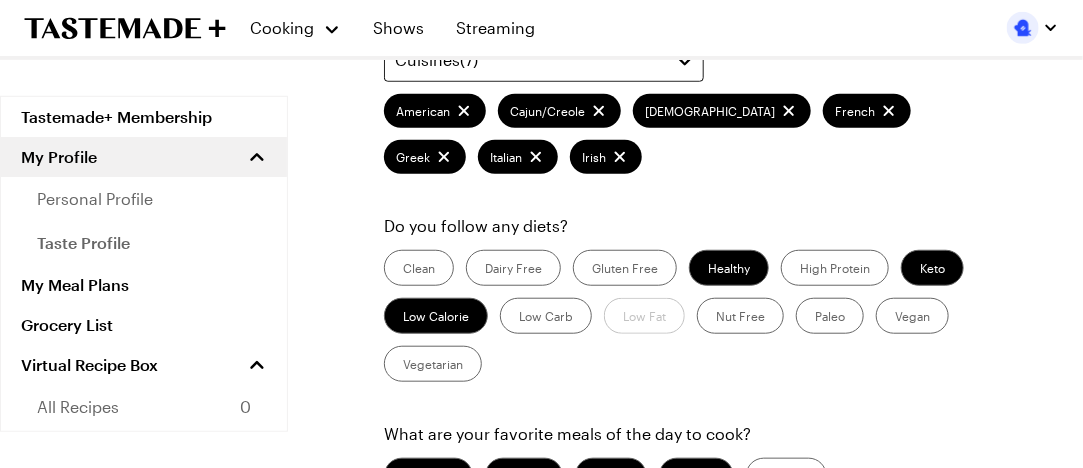 click on "Cuisines  ( 7 )" at bounding box center (544, 60) 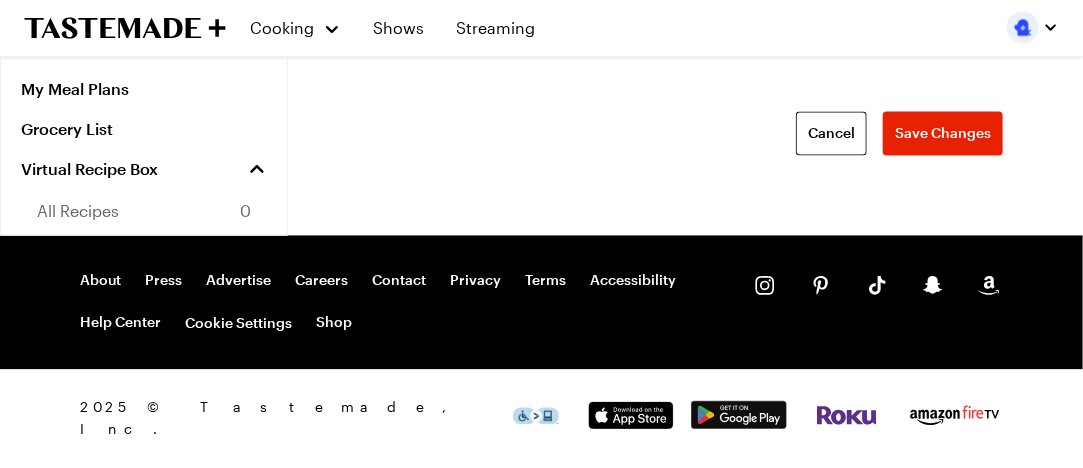 scroll, scrollTop: 1574, scrollLeft: 0, axis: vertical 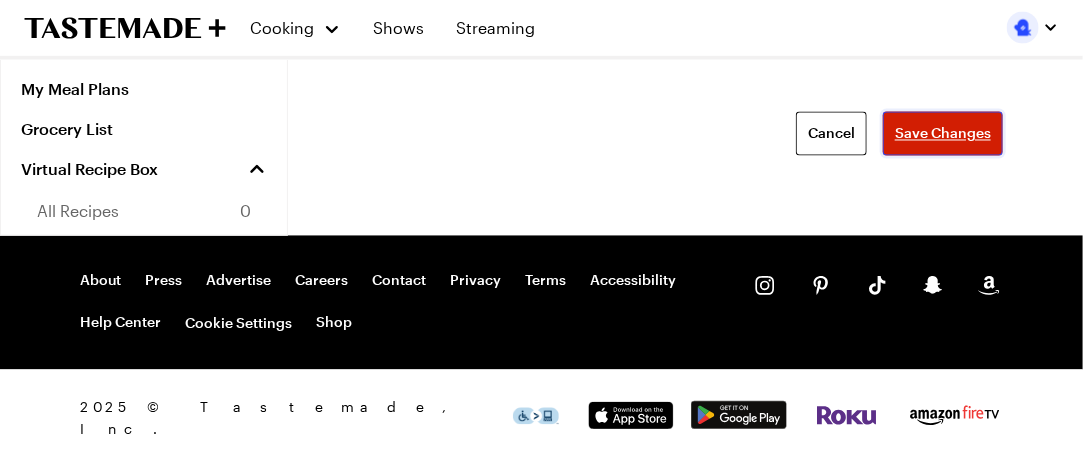 click on "Save Changes" at bounding box center (943, 134) 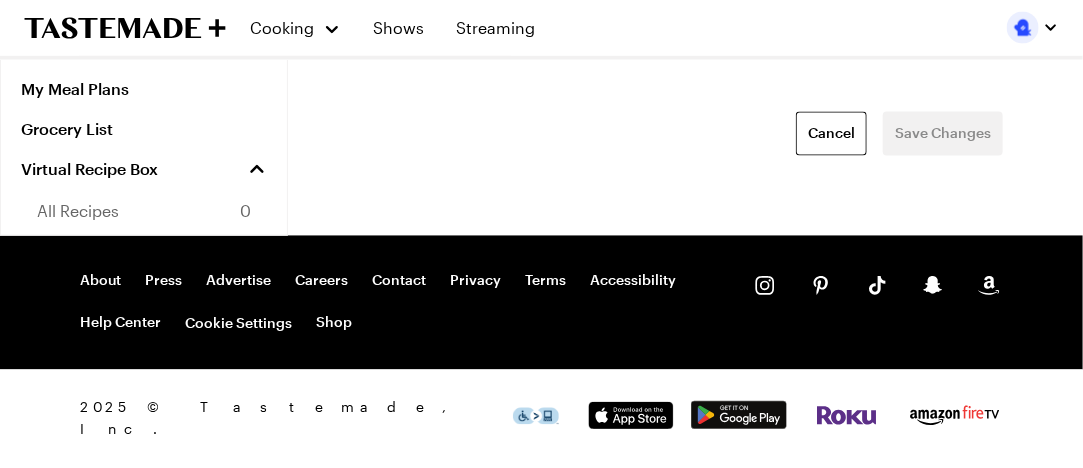 click on "User 1178598 Personal Profile Taste Profile What level of cook are you? Beginner Intermediate Advanced What are your favorite cuisines? Cuisines  ( 7 ) American Cajun/Creole Asian French Greek Italian Irish Do you follow any diets? Clean Dairy Free Gluten Free Healthy High Protein Keto Low Calorie Low Carb Low Fat Nut Free Paleo Vegan Vegetarian What are your favorite meals of the day to cook? Breakfast Brunch Lunch Dinner Dessert What measurement system do you prefer? Imperial Imperial Metric Metric What days of the week do you usually cook? Mon Tue Wed Thu Fri Sat Sun How many people do you usually cook for? 1 2 3 4 5 6 7 8 9 10 Cancel Save Changes" at bounding box center (693, -420) 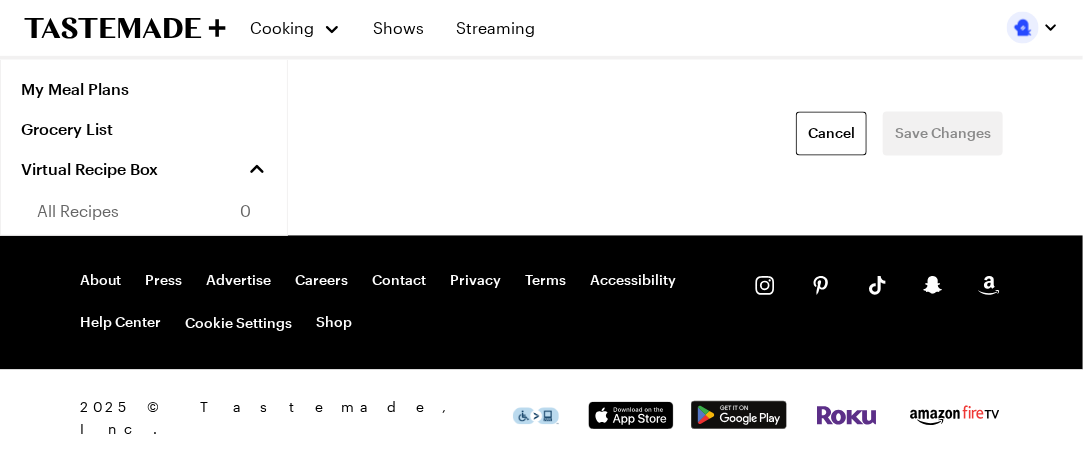 click on "User 1178598 Personal Profile Taste Profile What level of cook are you? Beginner Intermediate Advanced What are your favorite cuisines? Cuisines  ( 7 ) American Cajun/Creole Asian French Greek Italian Irish Do you follow any diets? Clean Dairy Free Gluten Free Healthy High Protein Keto Low Calorie Low Carb Low Fat Nut Free Paleo Vegan Vegetarian What are your favorite meals of the day to cook? Breakfast Brunch Lunch Dinner Dessert What measurement system do you prefer? Imperial Imperial Metric Metric What days of the week do you usually cook? Mon Tue Wed Thu Fri Sat Sun How many people do you usually cook for? 1 2 3 4 5 6 7 8 9 10 Cancel Save Changes" at bounding box center [693, -420] 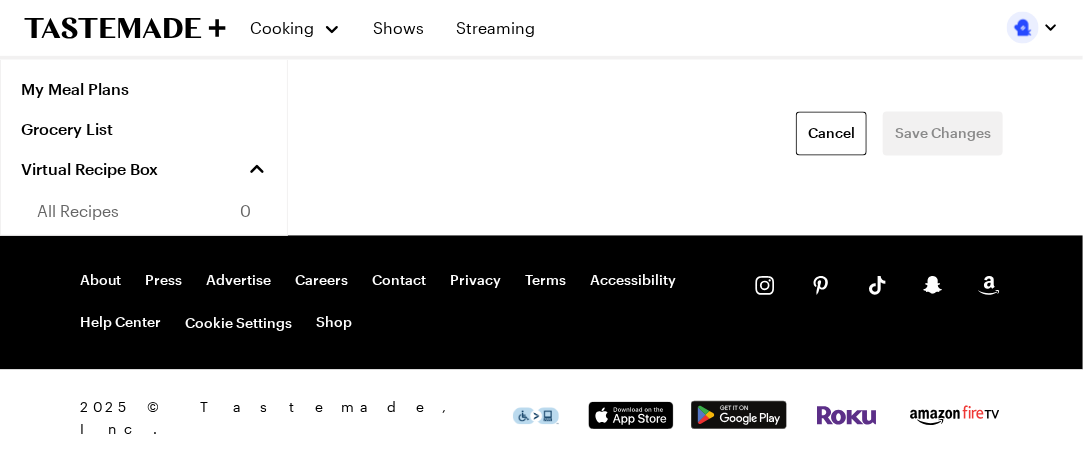 scroll, scrollTop: 1415, scrollLeft: 0, axis: vertical 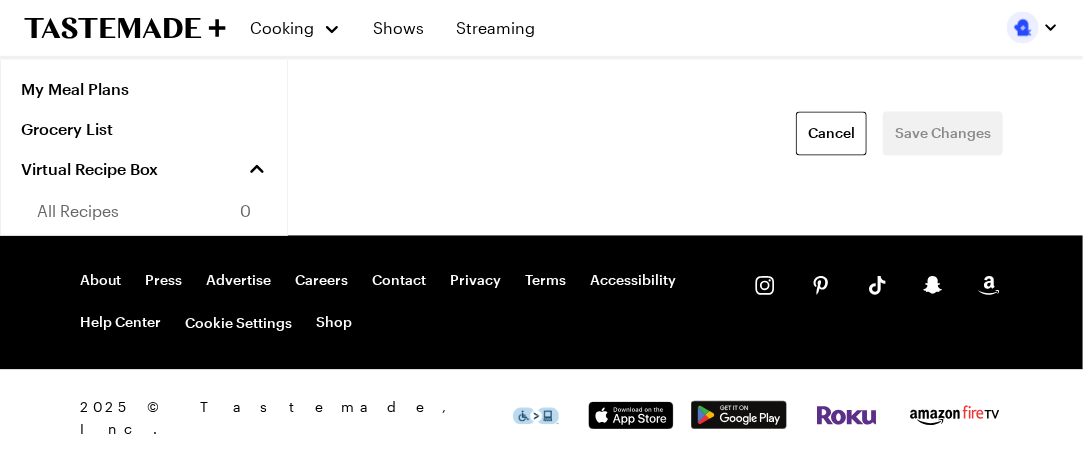 click on "3" at bounding box center [518, 14] 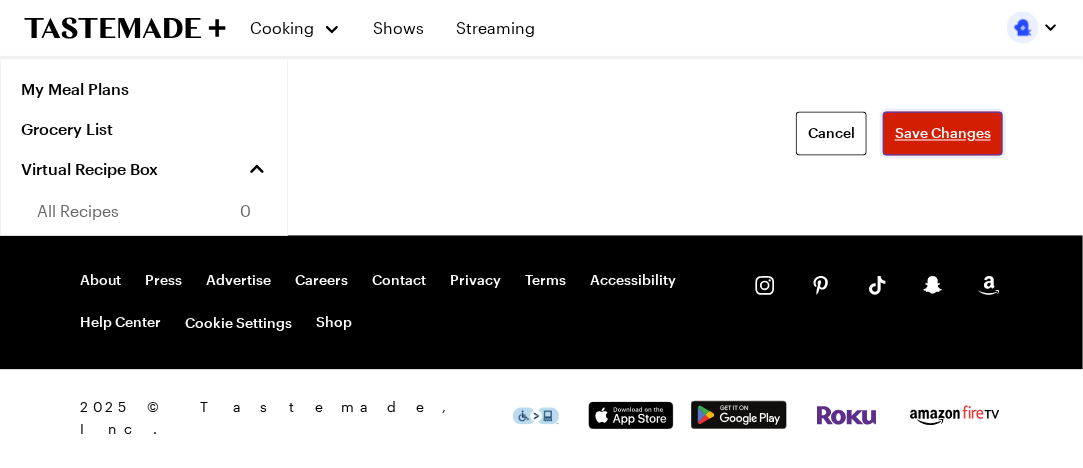 click on "Save Changes" at bounding box center [943, 134] 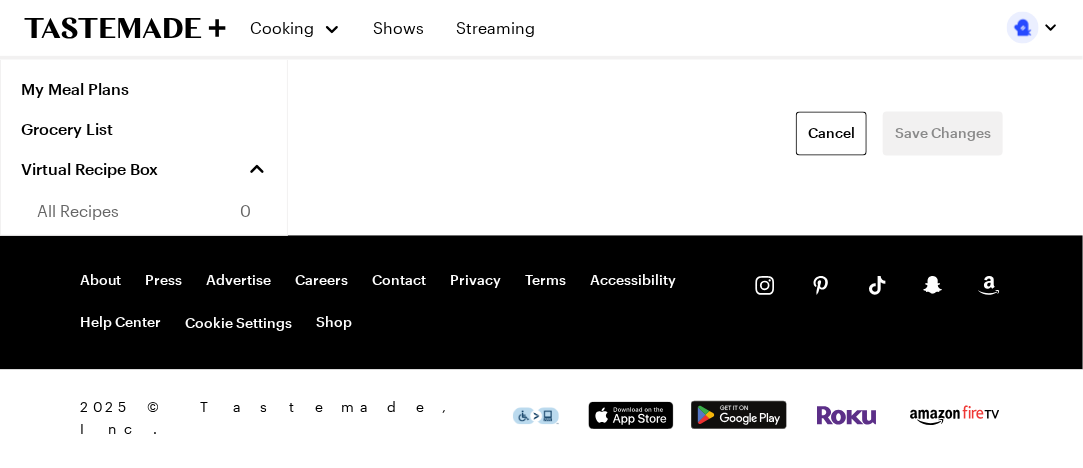 scroll, scrollTop: 1302, scrollLeft: 0, axis: vertical 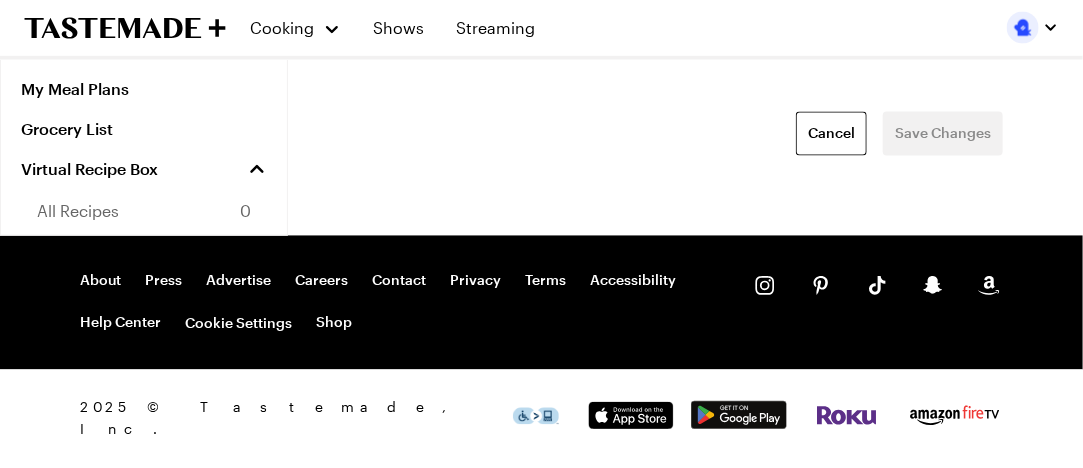 click on "personal profile" at bounding box center (95, 3) 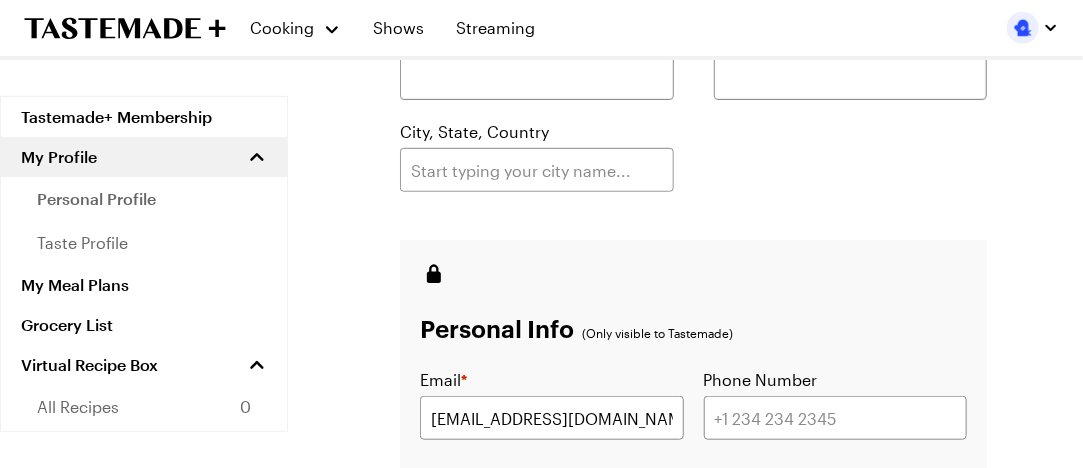scroll, scrollTop: 358, scrollLeft: 0, axis: vertical 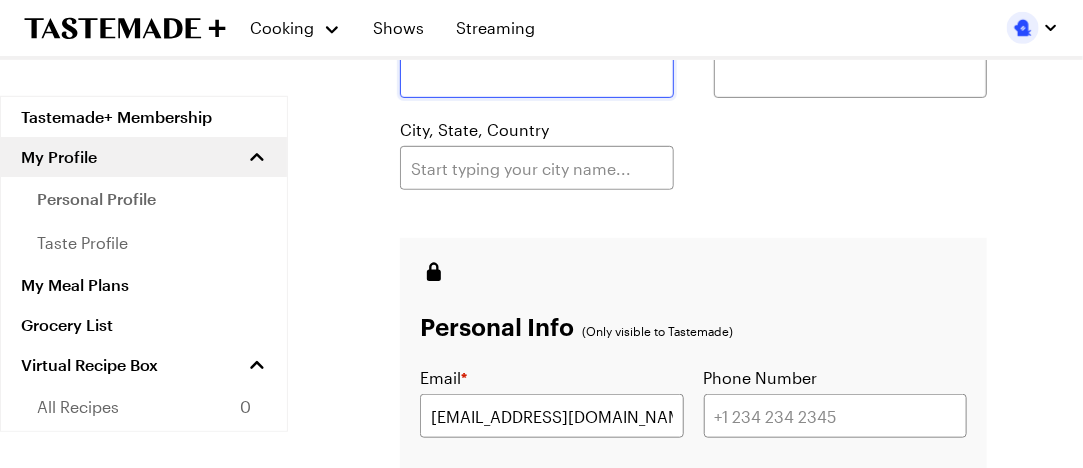 click at bounding box center [537, 76] 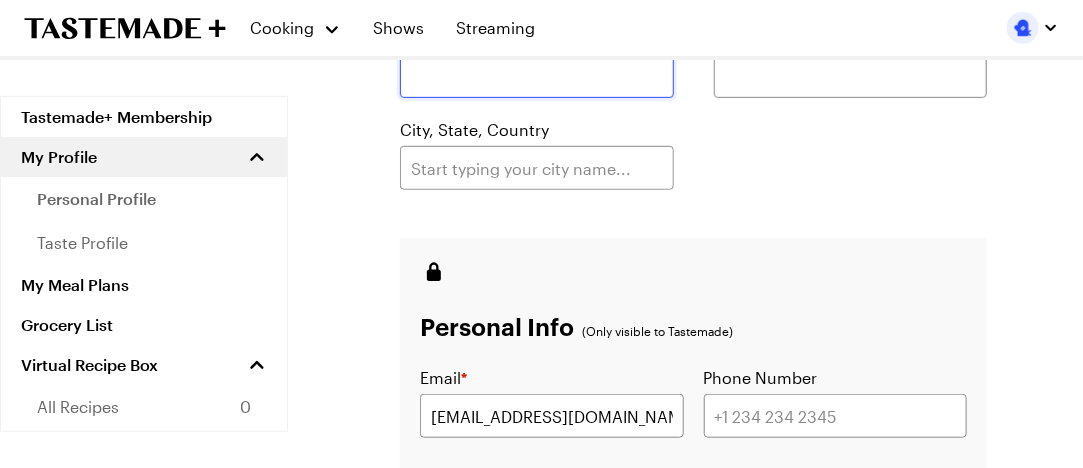 type on "[PERSON_NAME]" 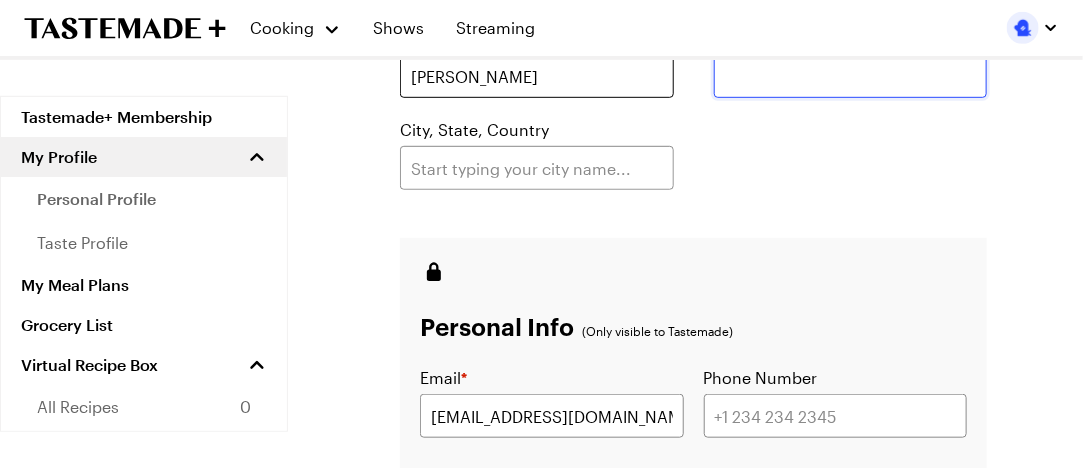 type on "[PERSON_NAME]" 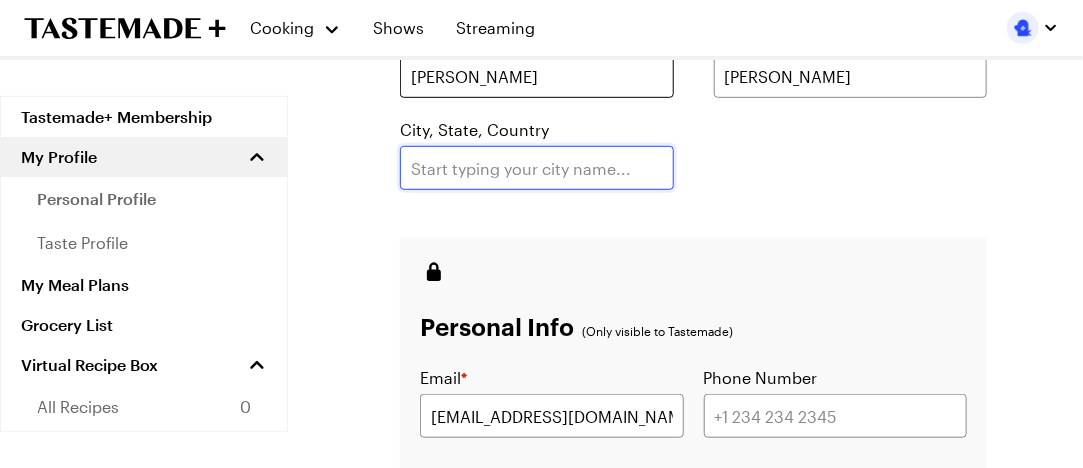 type on "Green Bay" 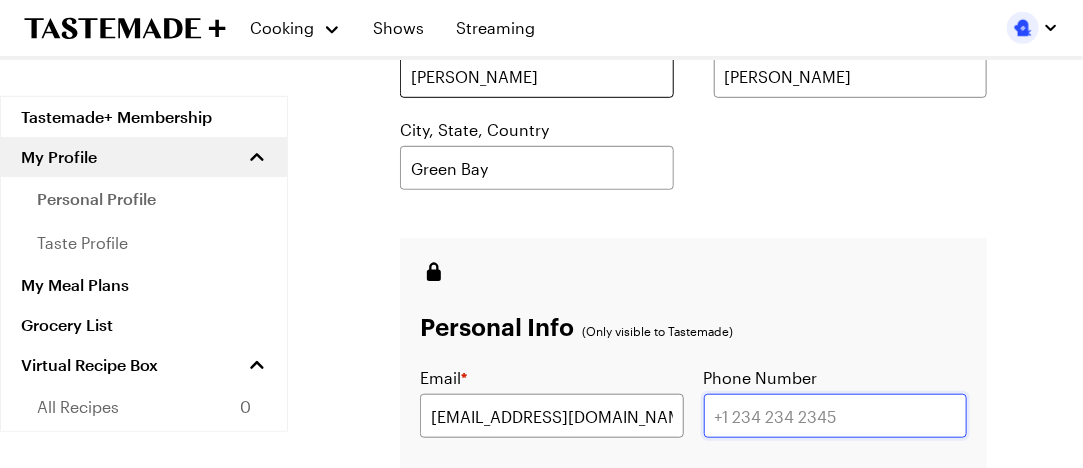 type on "9202650394" 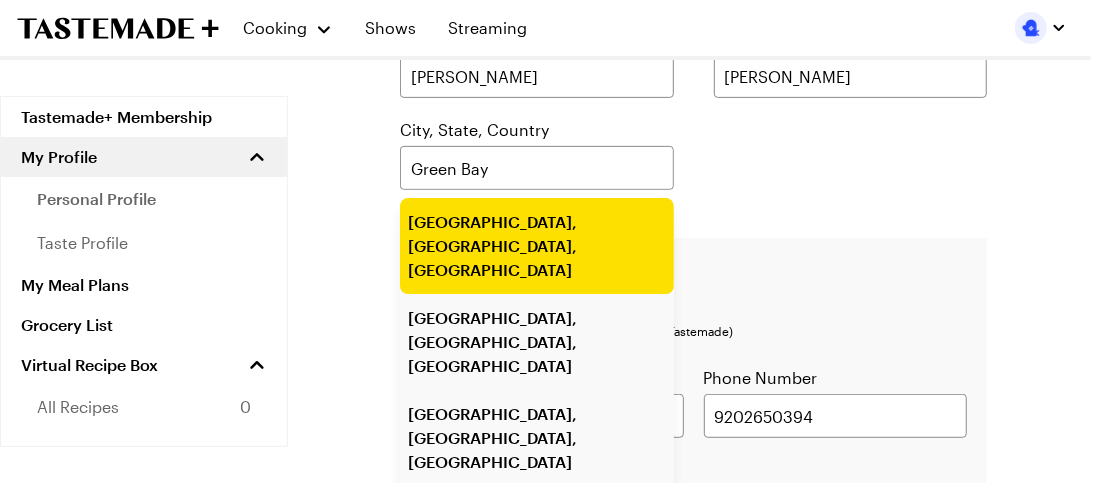 click on "User 1178598 Personal Profile Taste Profile General Info First Name [PERSON_NAME] Last Name [GEOGRAPHIC_DATA], State, [GEOGRAPHIC_DATA], [GEOGRAPHIC_DATA], [GEOGRAPHIC_DATA] [GEOGRAPHIC_DATA], [GEOGRAPHIC_DATA], [GEOGRAPHIC_DATA] [GEOGRAPHIC_DATA], [GEOGRAPHIC_DATA], [GEOGRAPHIC_DATA], [GEOGRAPHIC_DATA], [GEOGRAPHIC_DATA] [GEOGRAPHIC_DATA], [GEOGRAPHIC_DATA] Personal Info (Only visible to Tastemade) Email  * [EMAIL_ADDRESS][DOMAIN_NAME] Phone Number [PHONE_NUMBER] Reset Password Delete Account Cancel Save Changes" at bounding box center (693, 196) 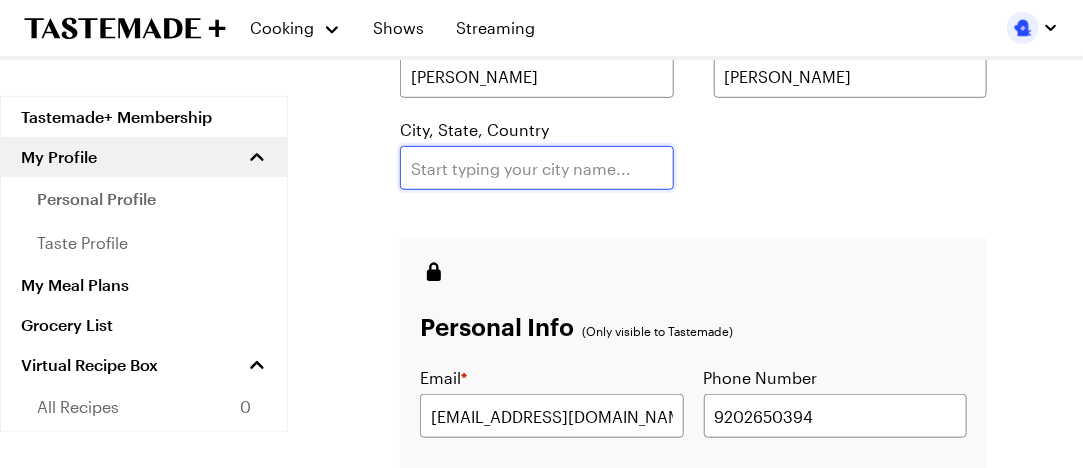 click at bounding box center (537, 168) 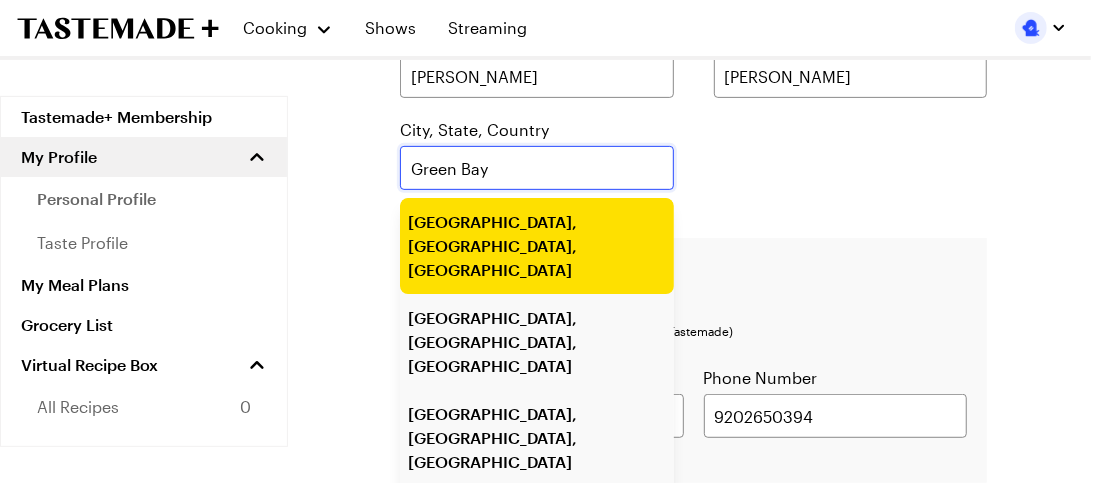 type on "[GEOGRAPHIC_DATA], [GEOGRAPHIC_DATA], [GEOGRAPHIC_DATA]" 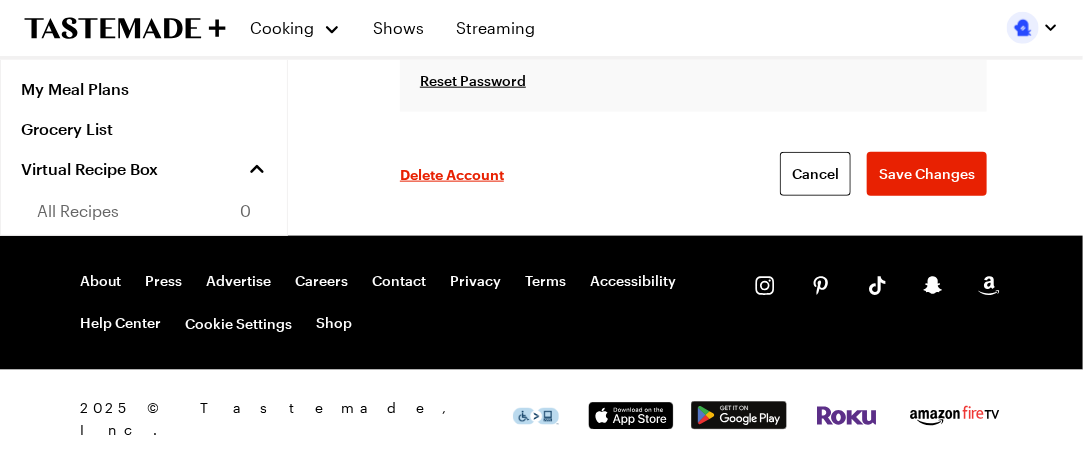 scroll, scrollTop: 776, scrollLeft: 0, axis: vertical 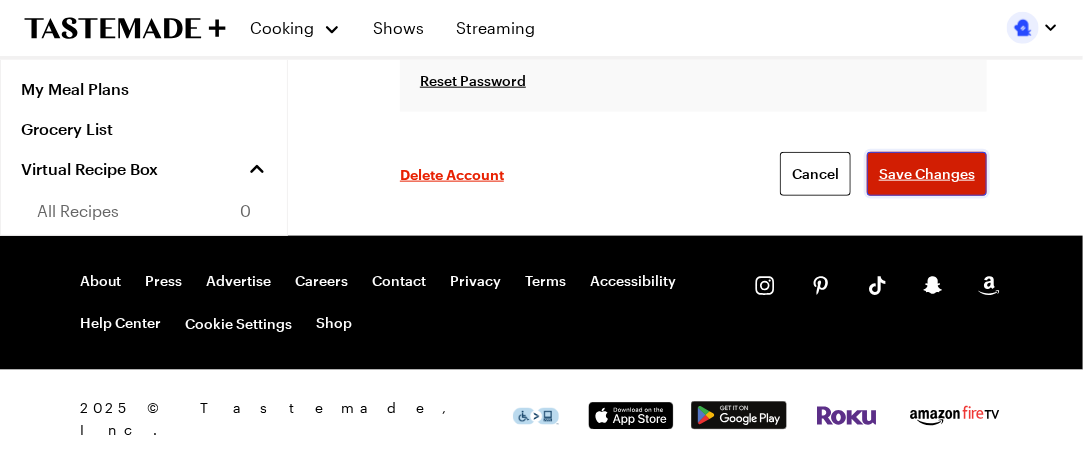click on "Save Changes" at bounding box center [927, 174] 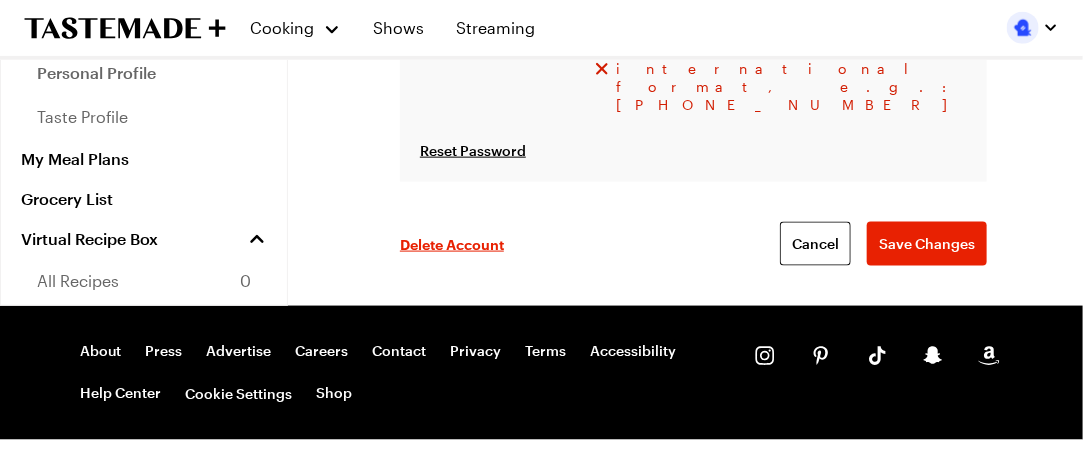 click on "9202650394" at bounding box center (779, -2) 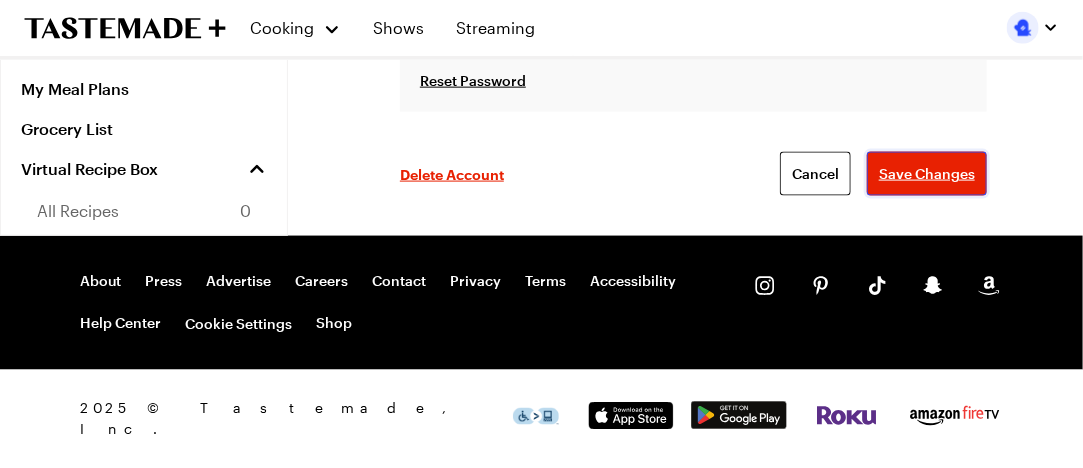 click on "Save Changes" at bounding box center (927, 174) 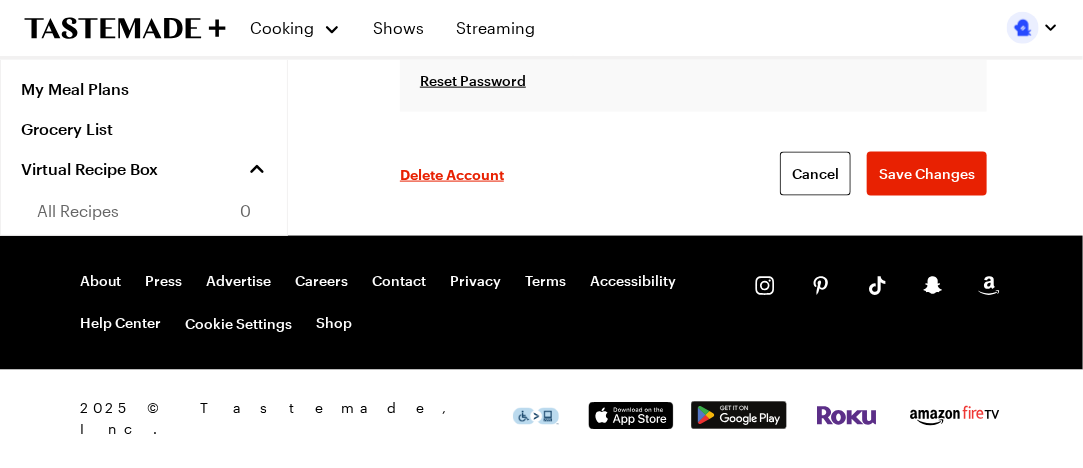 scroll, scrollTop: 718, scrollLeft: 0, axis: vertical 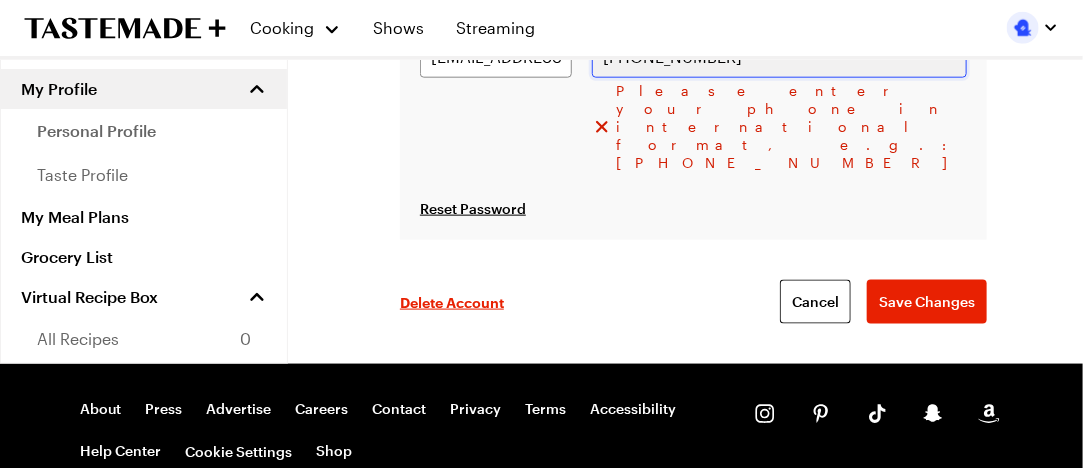 click on "[PHONE_NUMBER]" at bounding box center [779, 56] 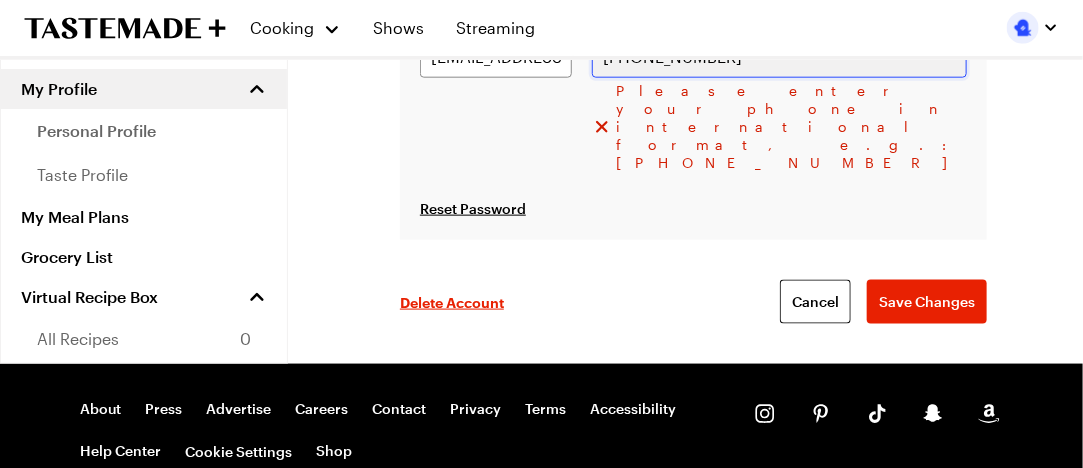 click on "[PHONE_NUMBER]" at bounding box center [779, 56] 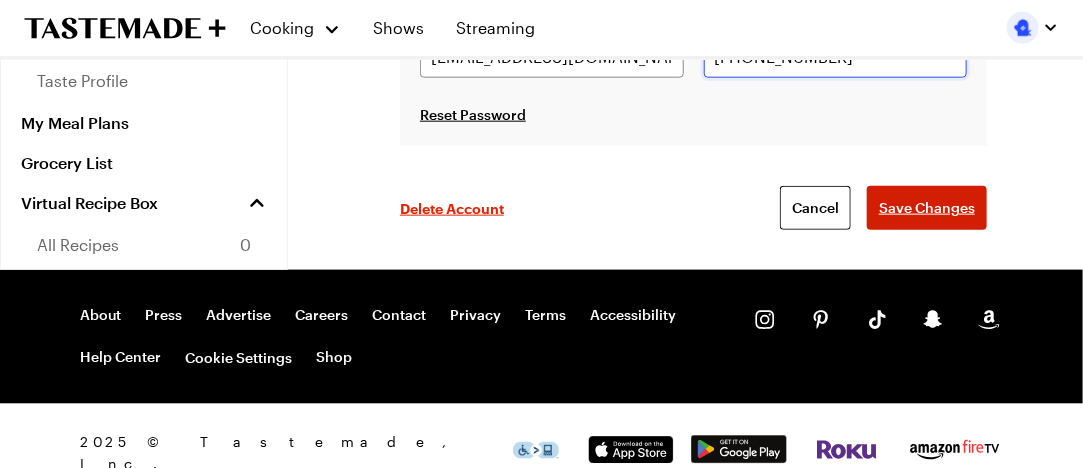 type on "[PHONE_NUMBER]" 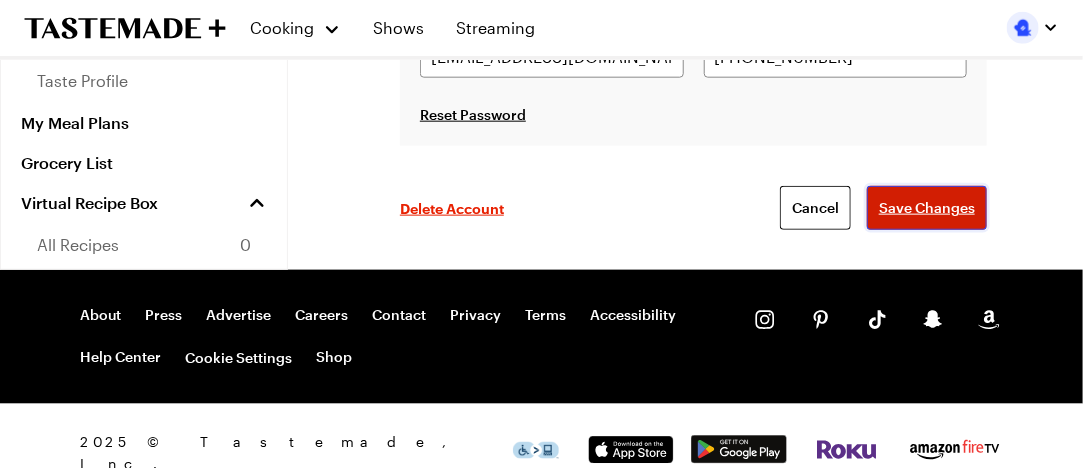 click on "Save Changes" at bounding box center (927, 208) 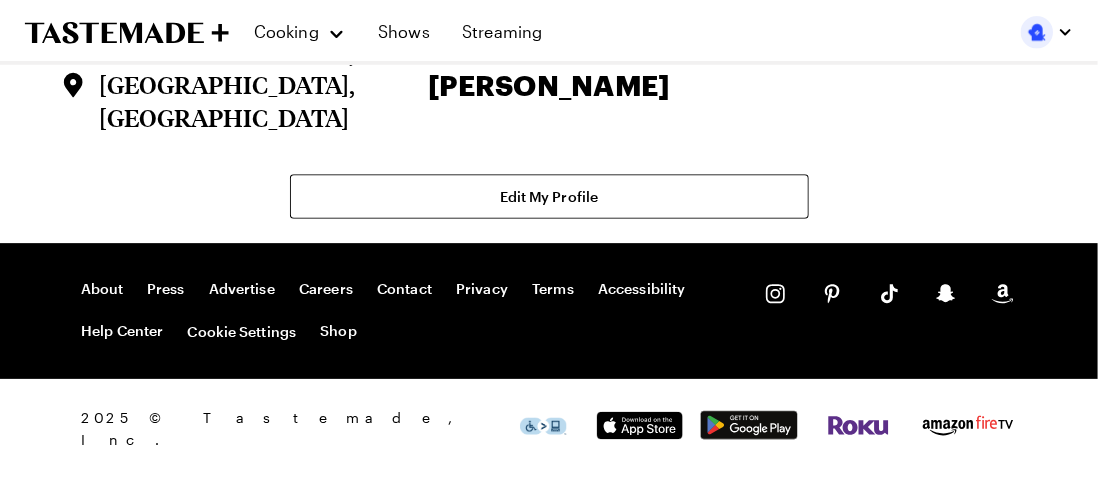 scroll, scrollTop: 0, scrollLeft: 0, axis: both 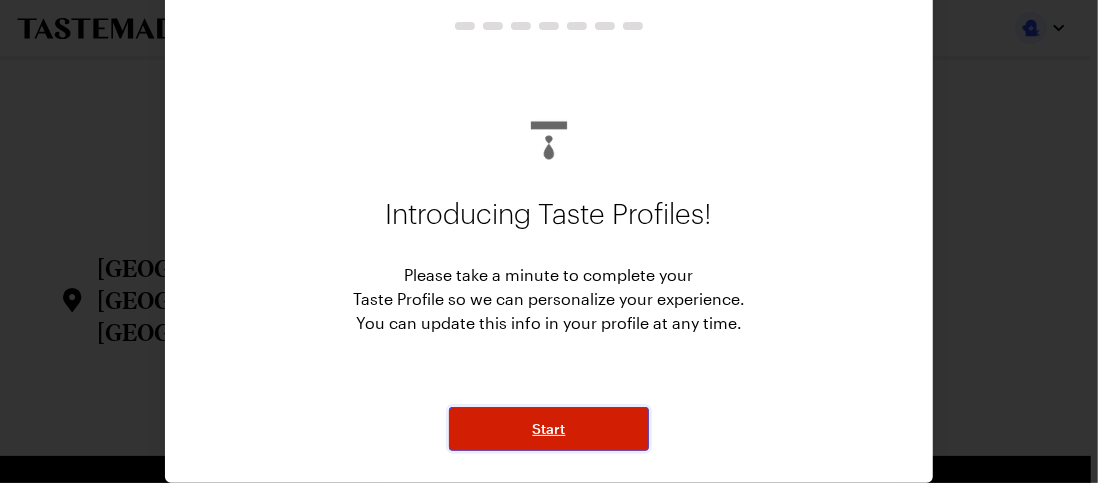 click on "Start" at bounding box center (549, 429) 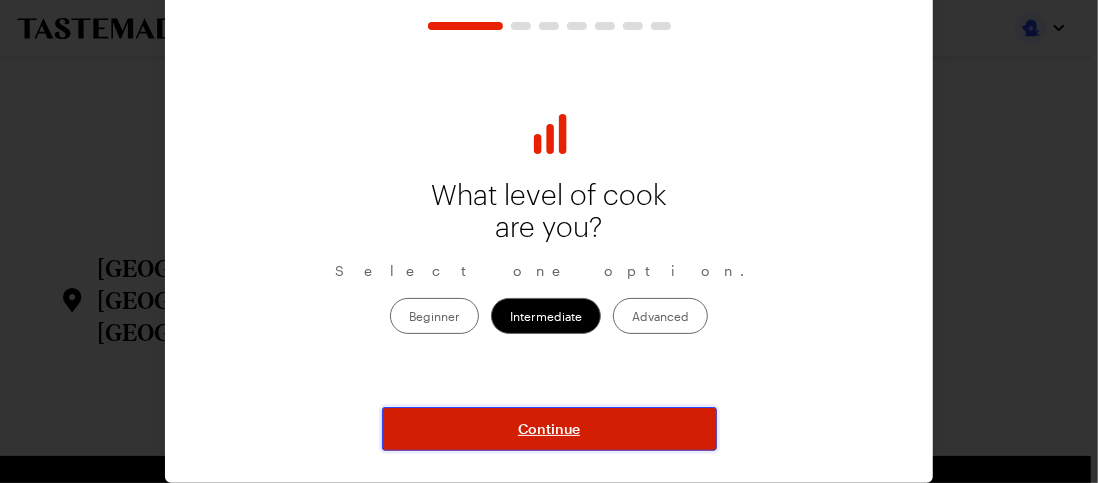 click on "Continue" at bounding box center [549, 429] 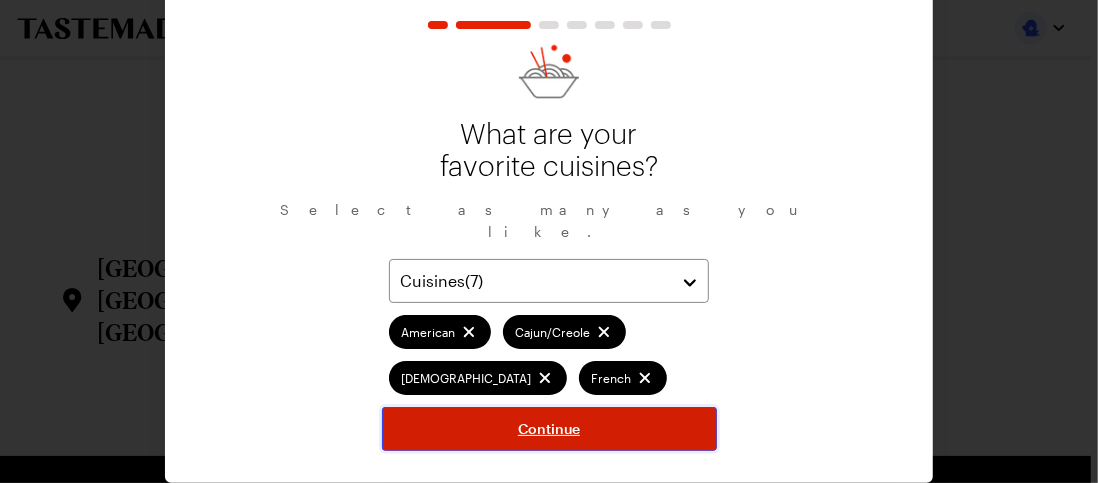 click on "Continue" at bounding box center [549, 429] 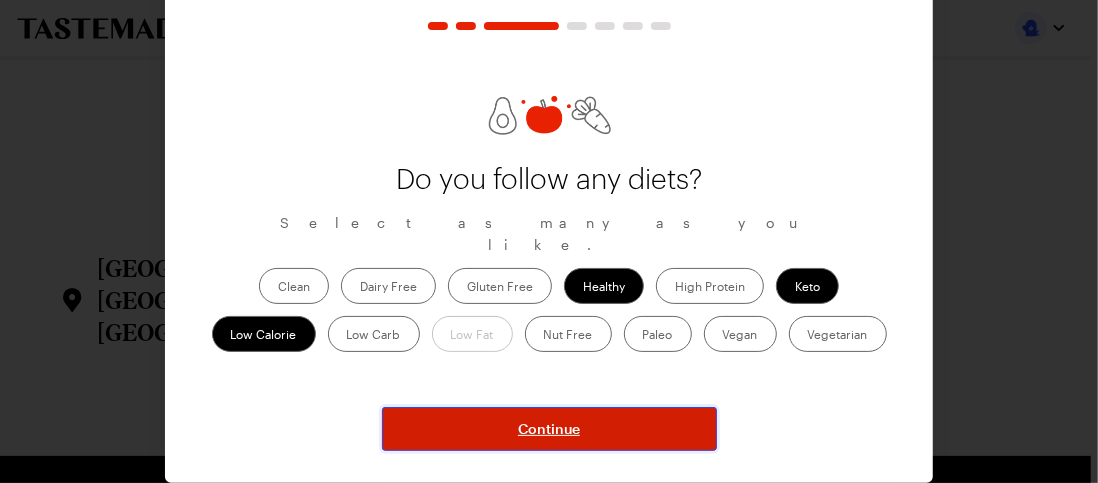click on "Continue" at bounding box center [549, 429] 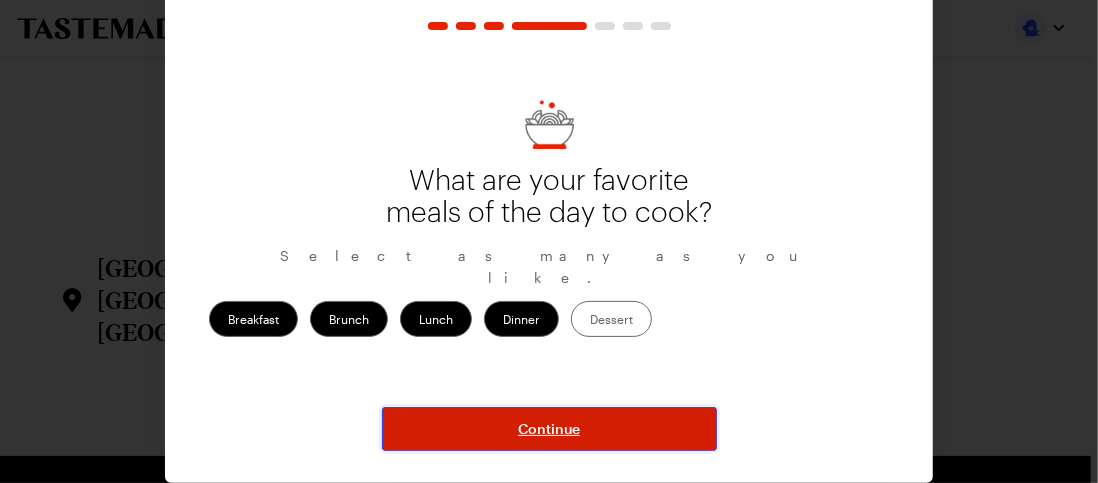 click on "Continue" at bounding box center (549, 429) 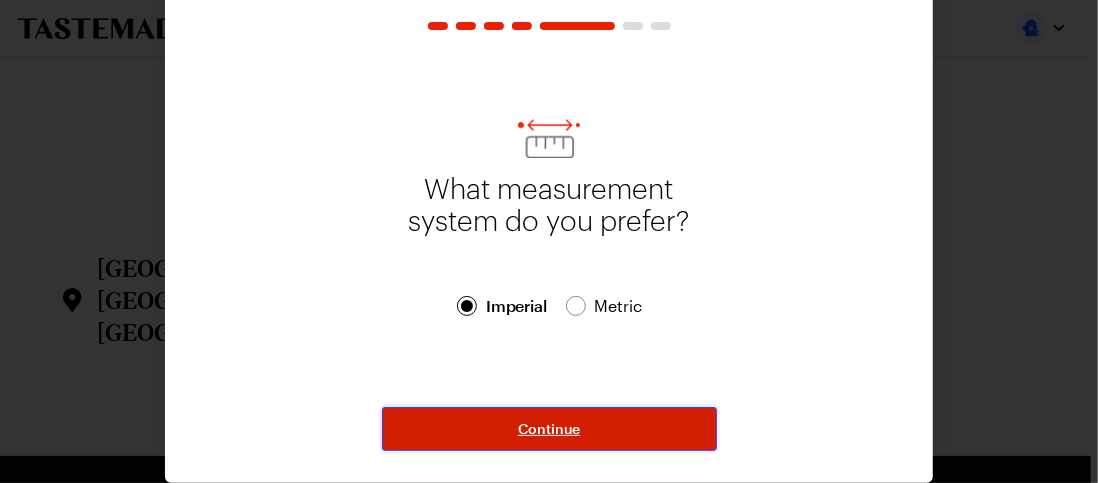 click on "Continue" at bounding box center [549, 429] 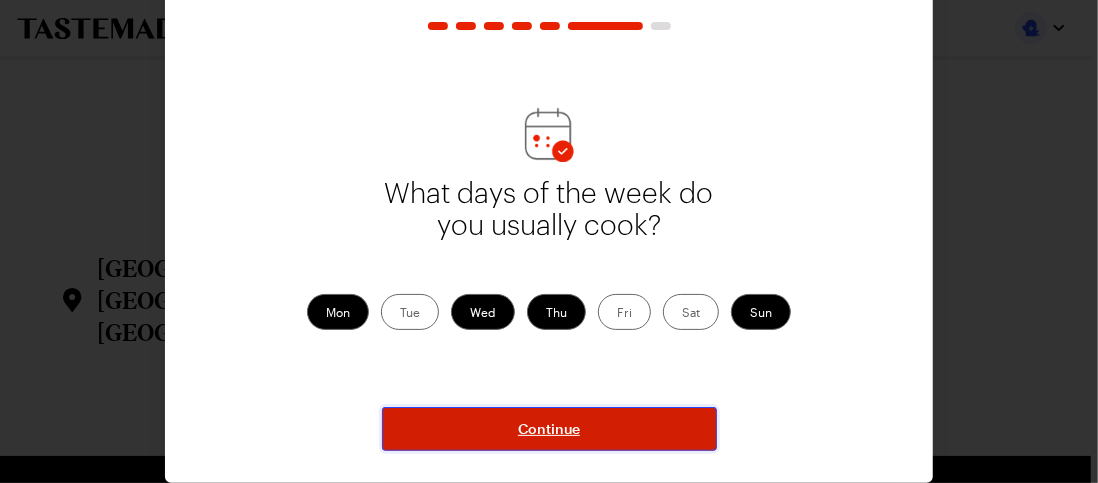 click on "Continue" at bounding box center (549, 429) 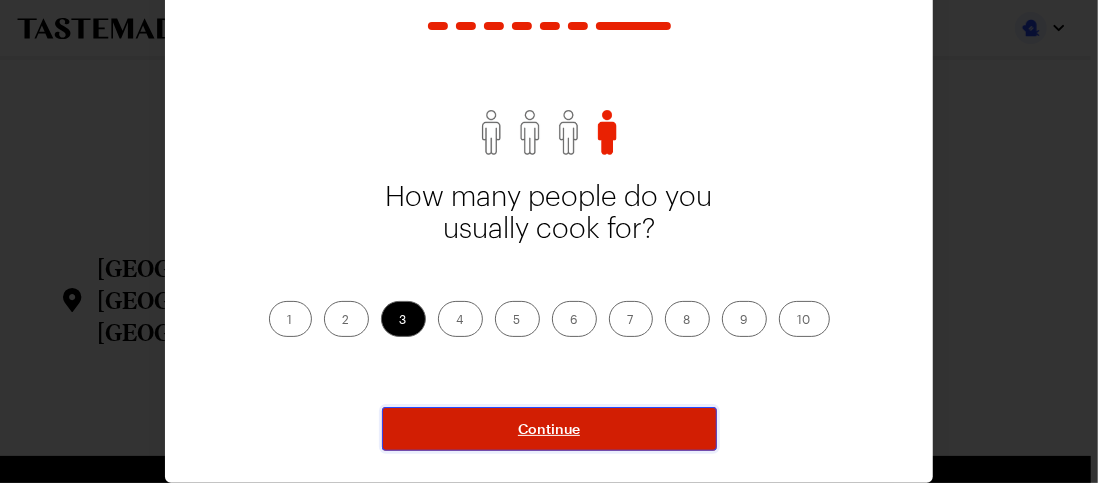 click on "Continue" at bounding box center (549, 429) 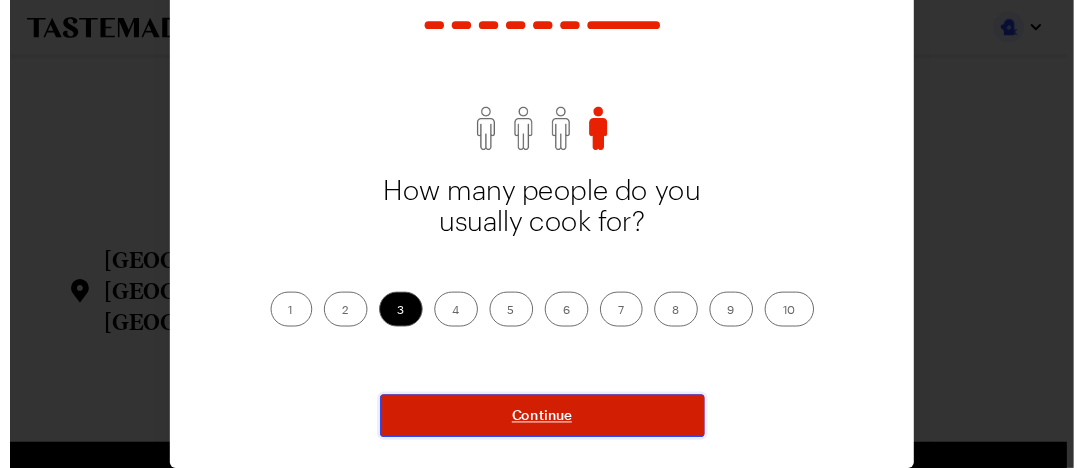 scroll, scrollTop: 95, scrollLeft: 0, axis: vertical 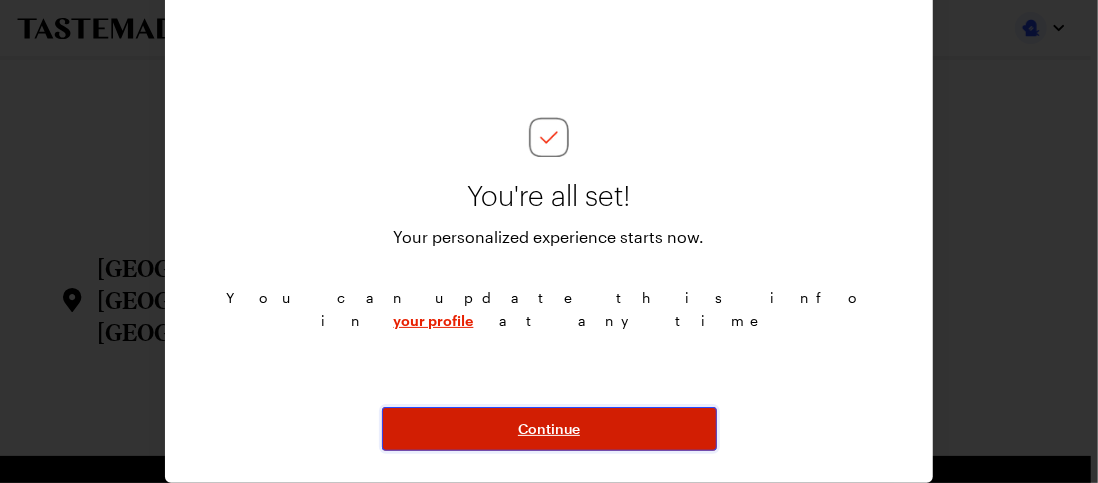 click on "Continue" at bounding box center [549, 429] 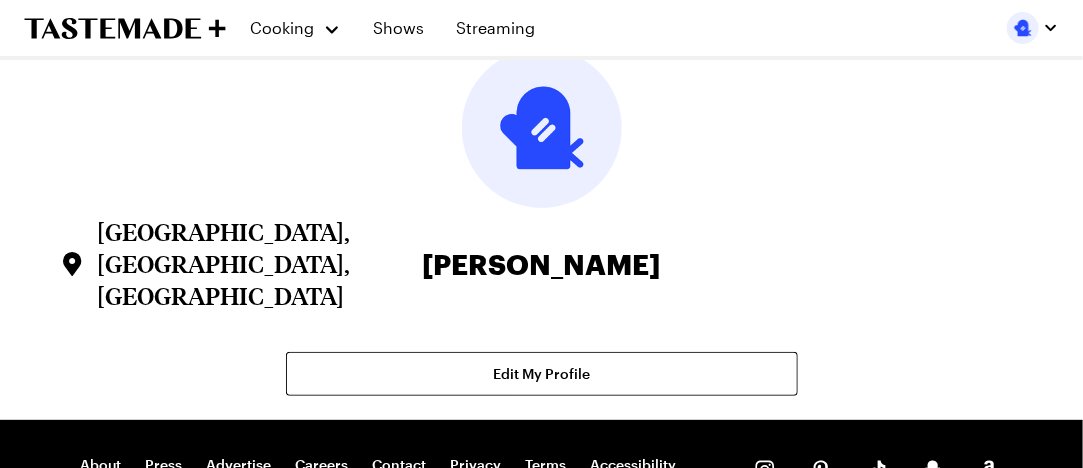 scroll, scrollTop: 0, scrollLeft: 0, axis: both 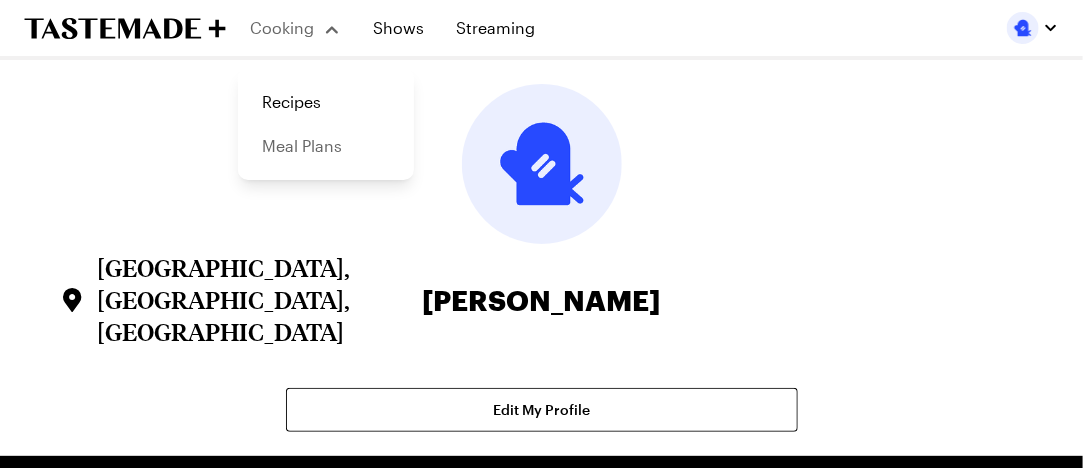 click on "Meal Plans" at bounding box center (326, 146) 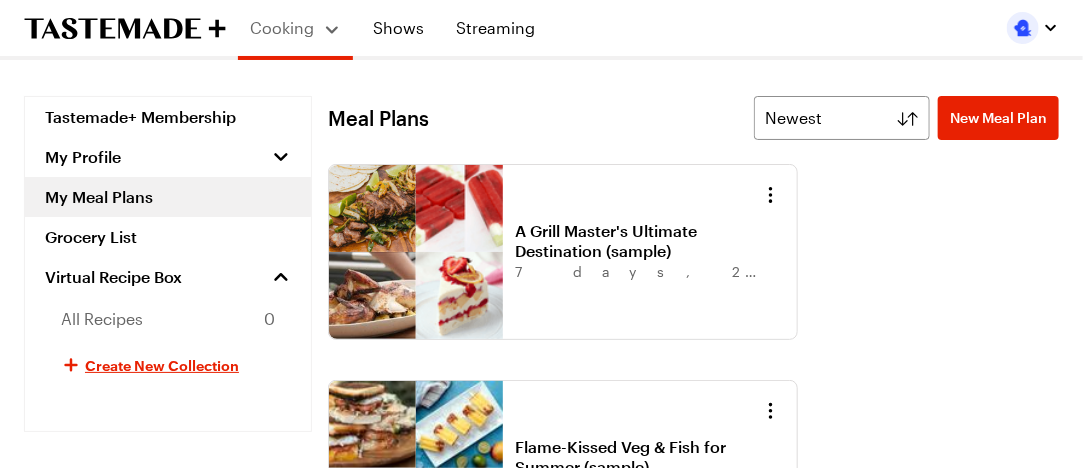 scroll, scrollTop: 0, scrollLeft: 0, axis: both 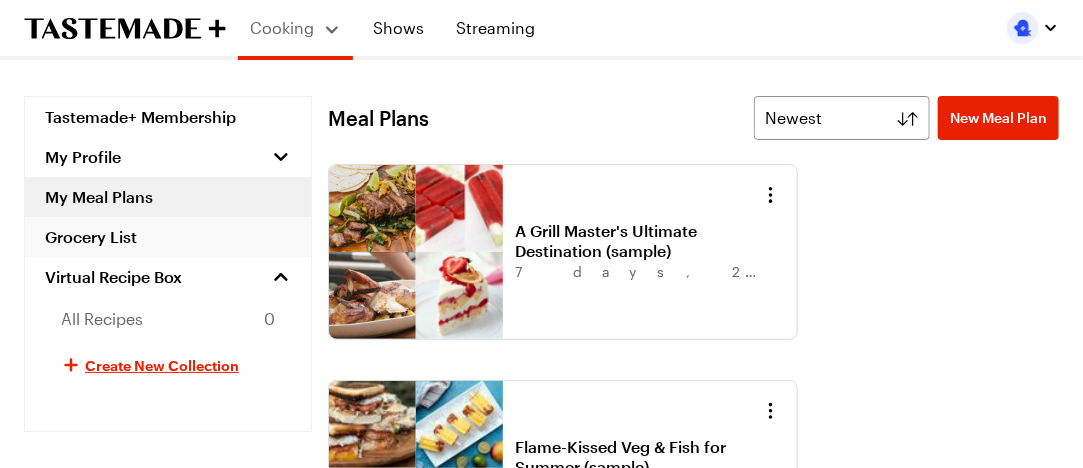 click on "Grocery List" at bounding box center [168, 237] 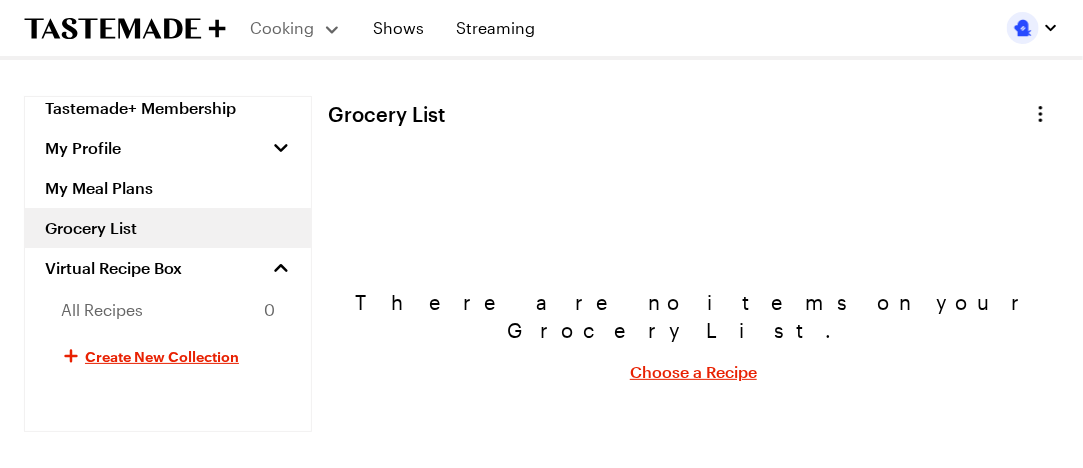 scroll, scrollTop: 0, scrollLeft: 0, axis: both 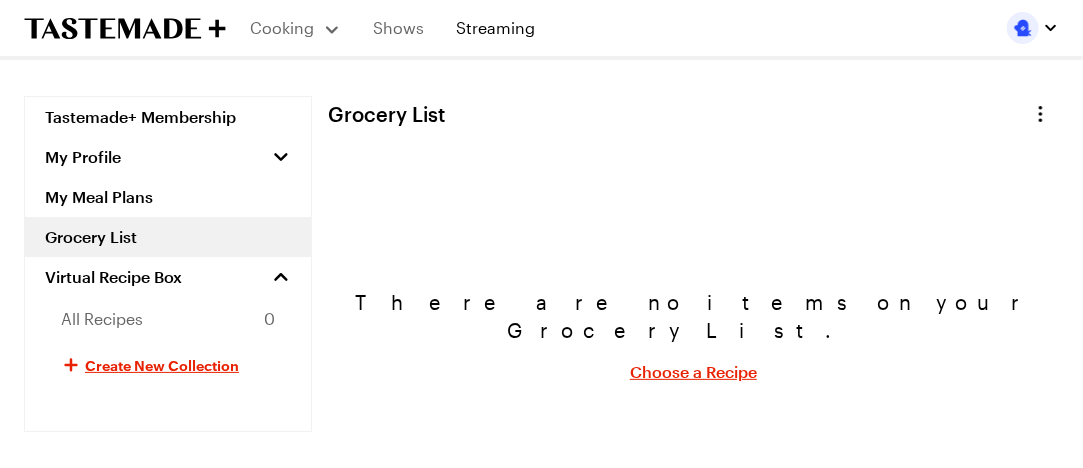 click on "Shows" at bounding box center [398, 28] 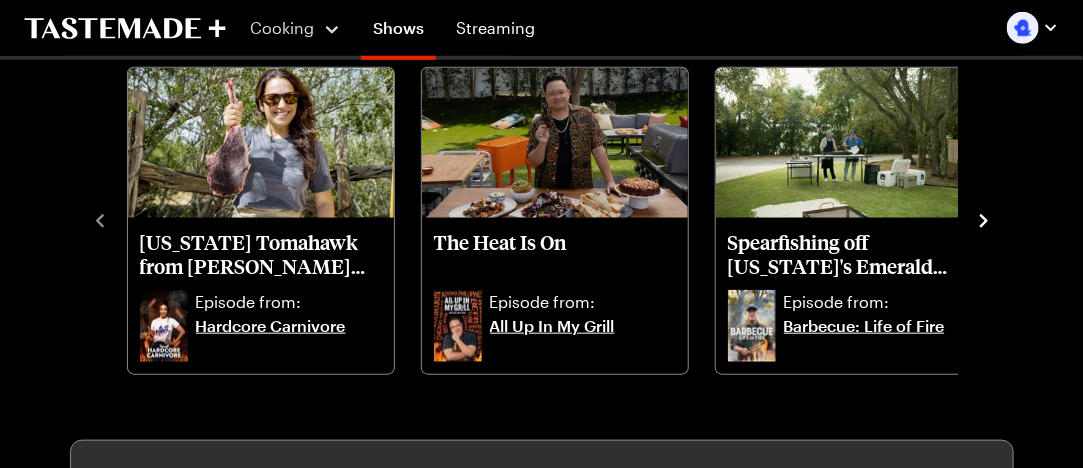 scroll, scrollTop: 0, scrollLeft: 0, axis: both 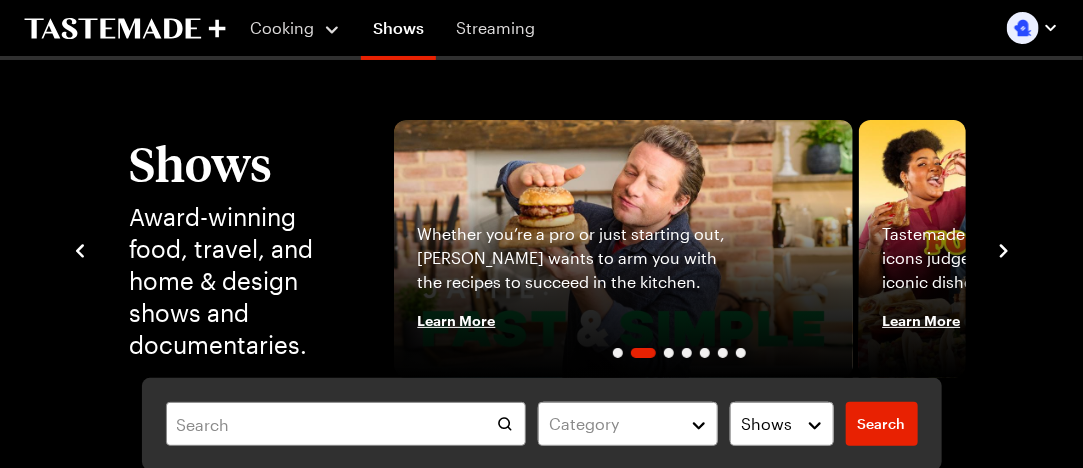 click on "Streaming" at bounding box center (495, 28) 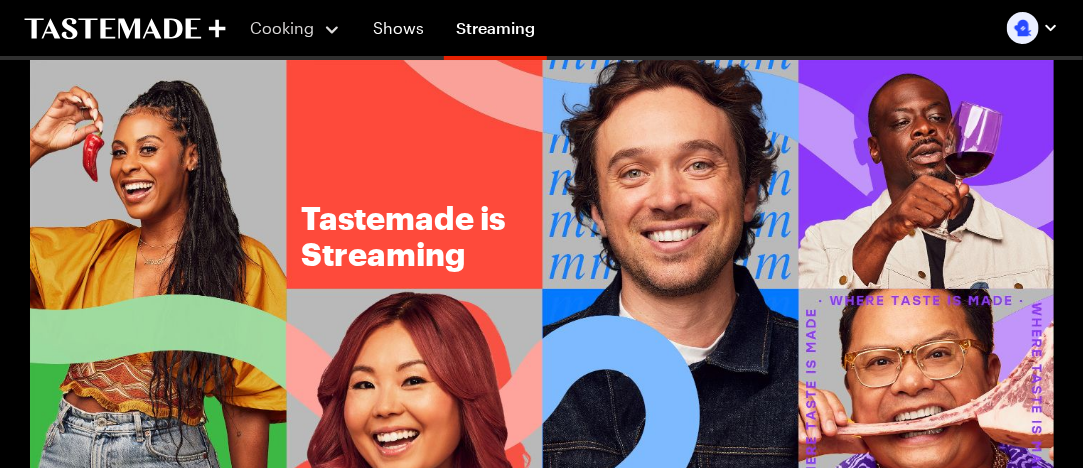 click 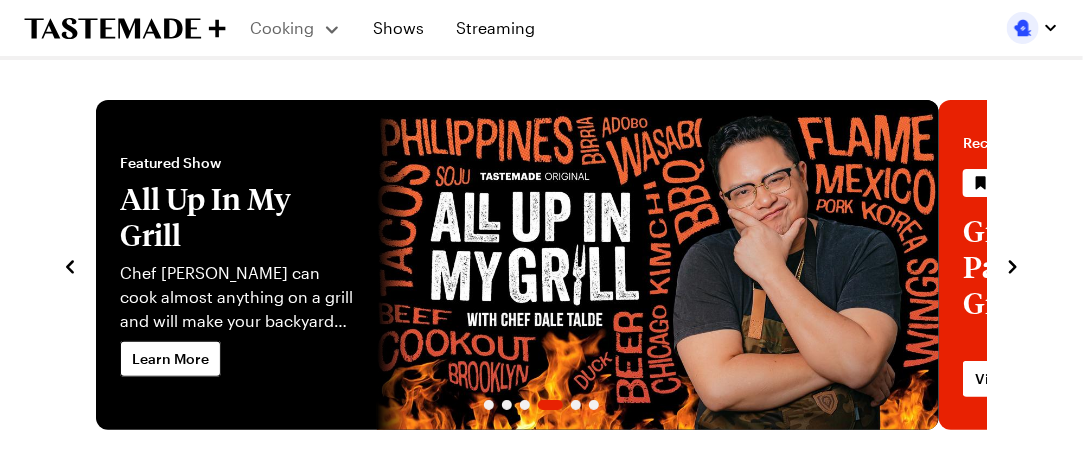 scroll, scrollTop: 0, scrollLeft: 0, axis: both 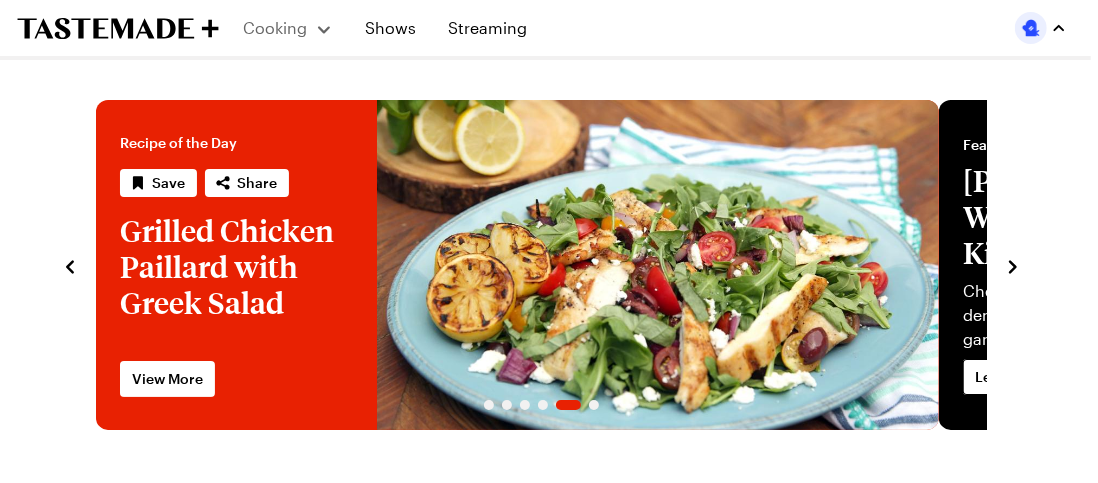 click at bounding box center [1031, 28] 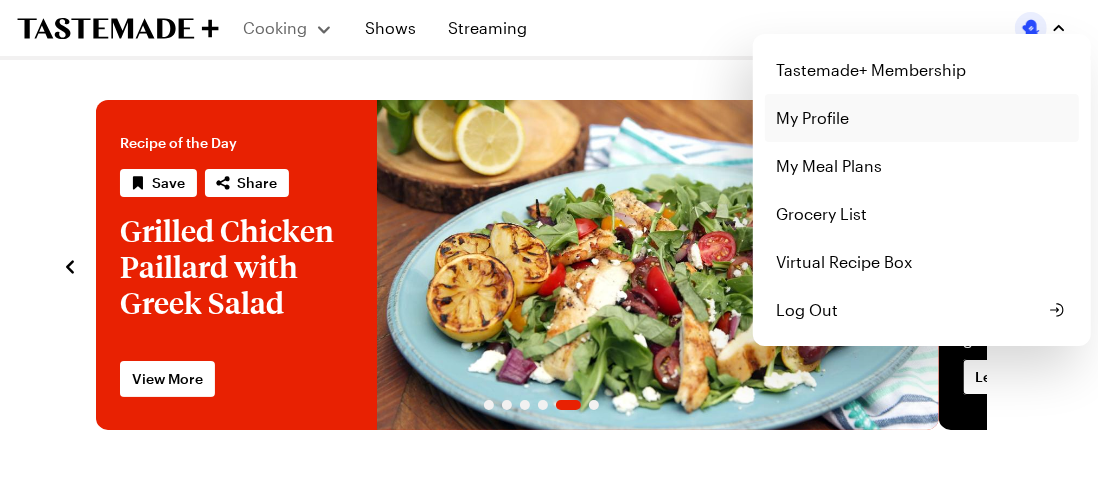 click on "My Profile" at bounding box center (922, 118) 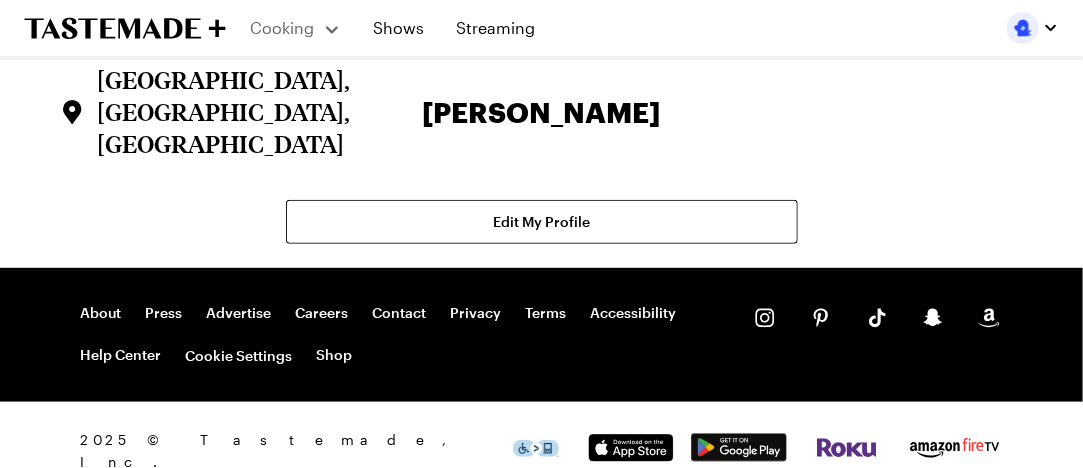 scroll, scrollTop: 205, scrollLeft: 0, axis: vertical 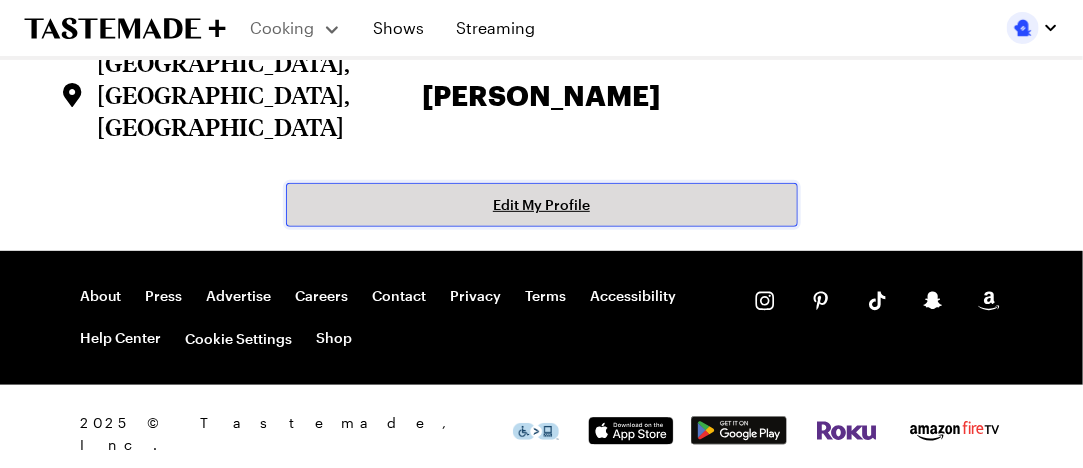 click on "Edit My Profile" at bounding box center (541, 205) 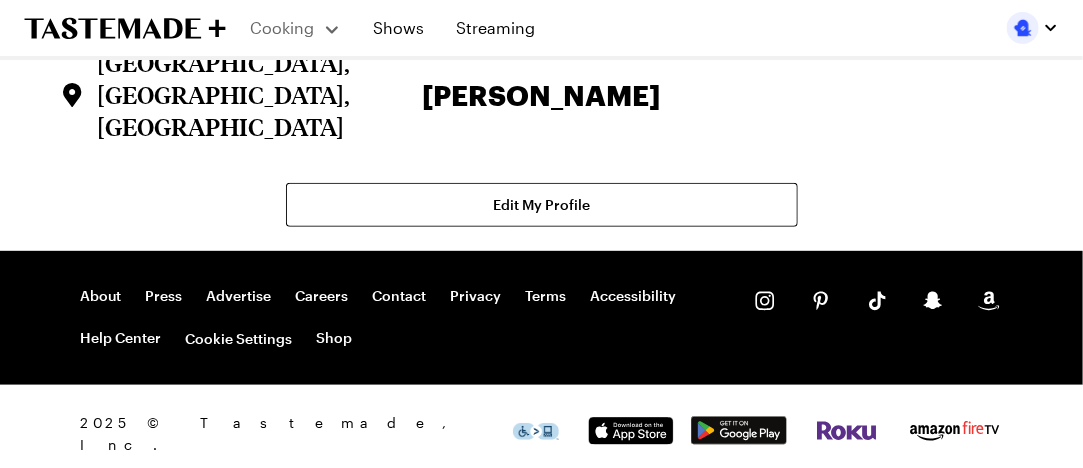 scroll, scrollTop: 0, scrollLeft: 0, axis: both 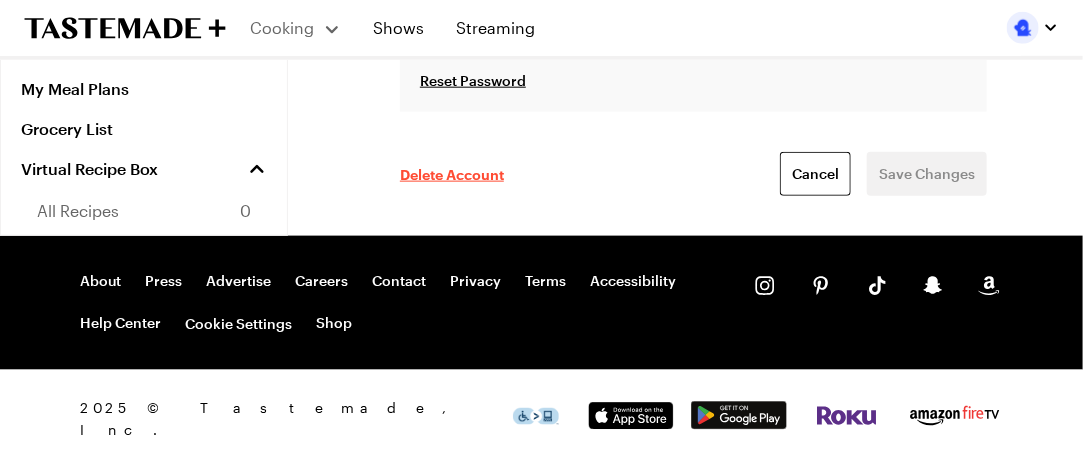 click on "Delete Account" at bounding box center (452, 174) 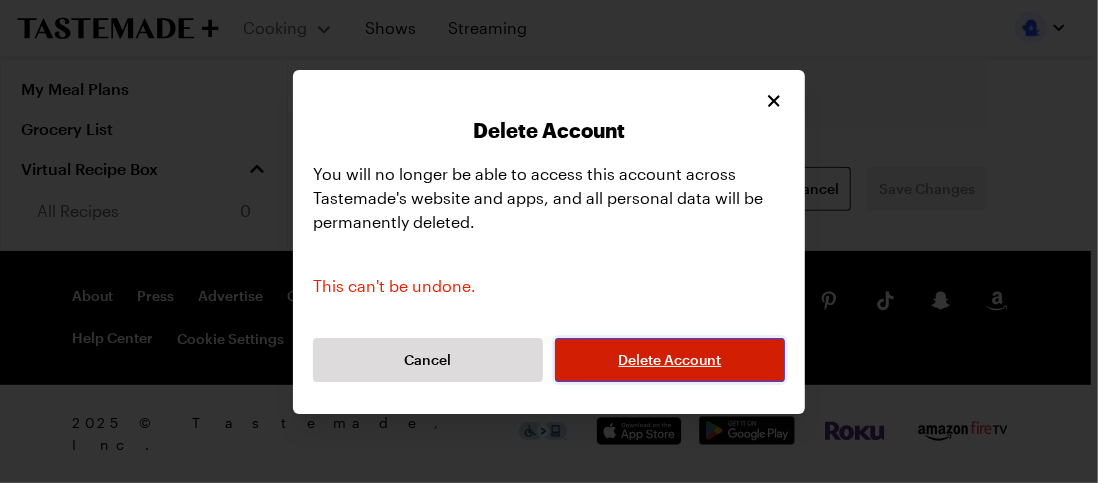 click on "Delete Account" at bounding box center [670, 360] 